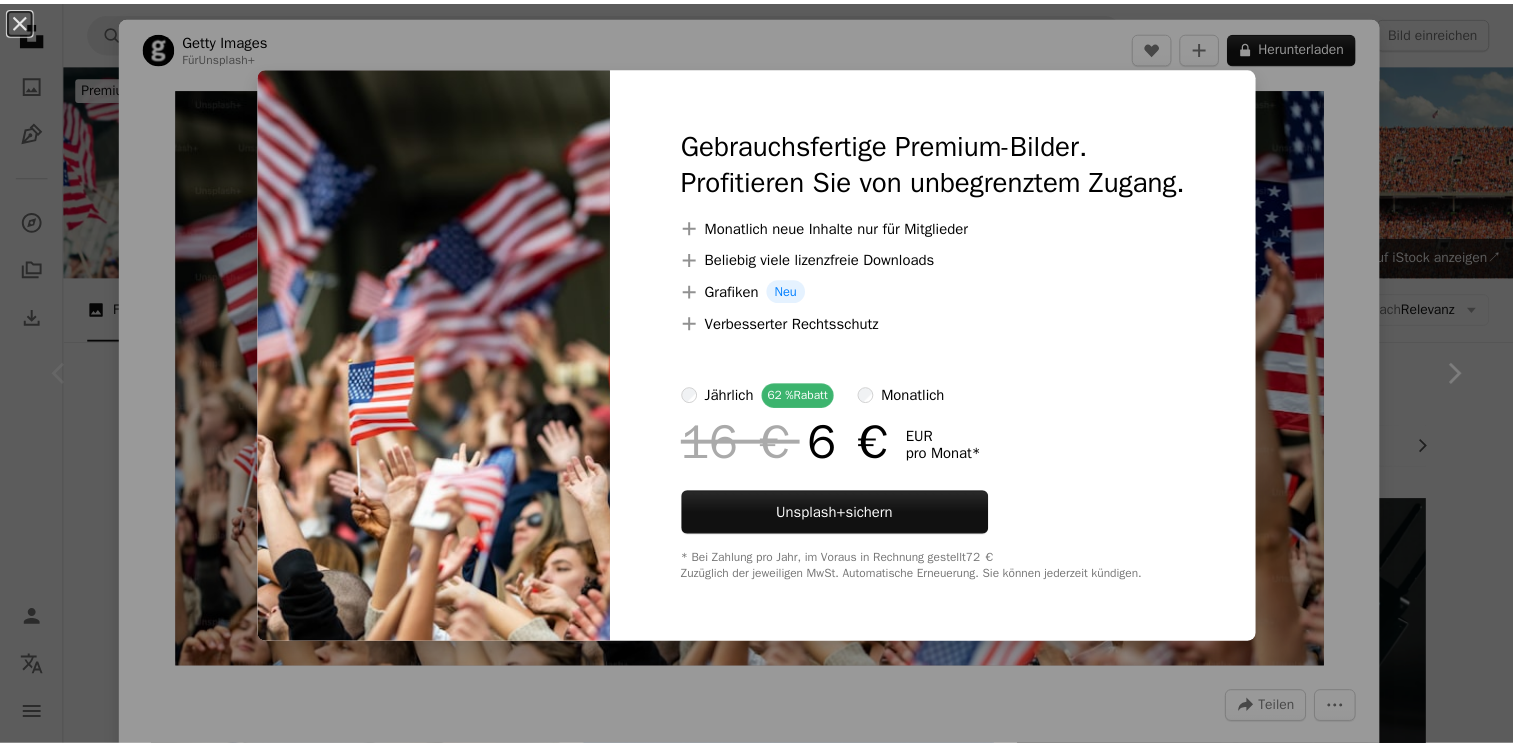 scroll, scrollTop: 348, scrollLeft: 0, axis: vertical 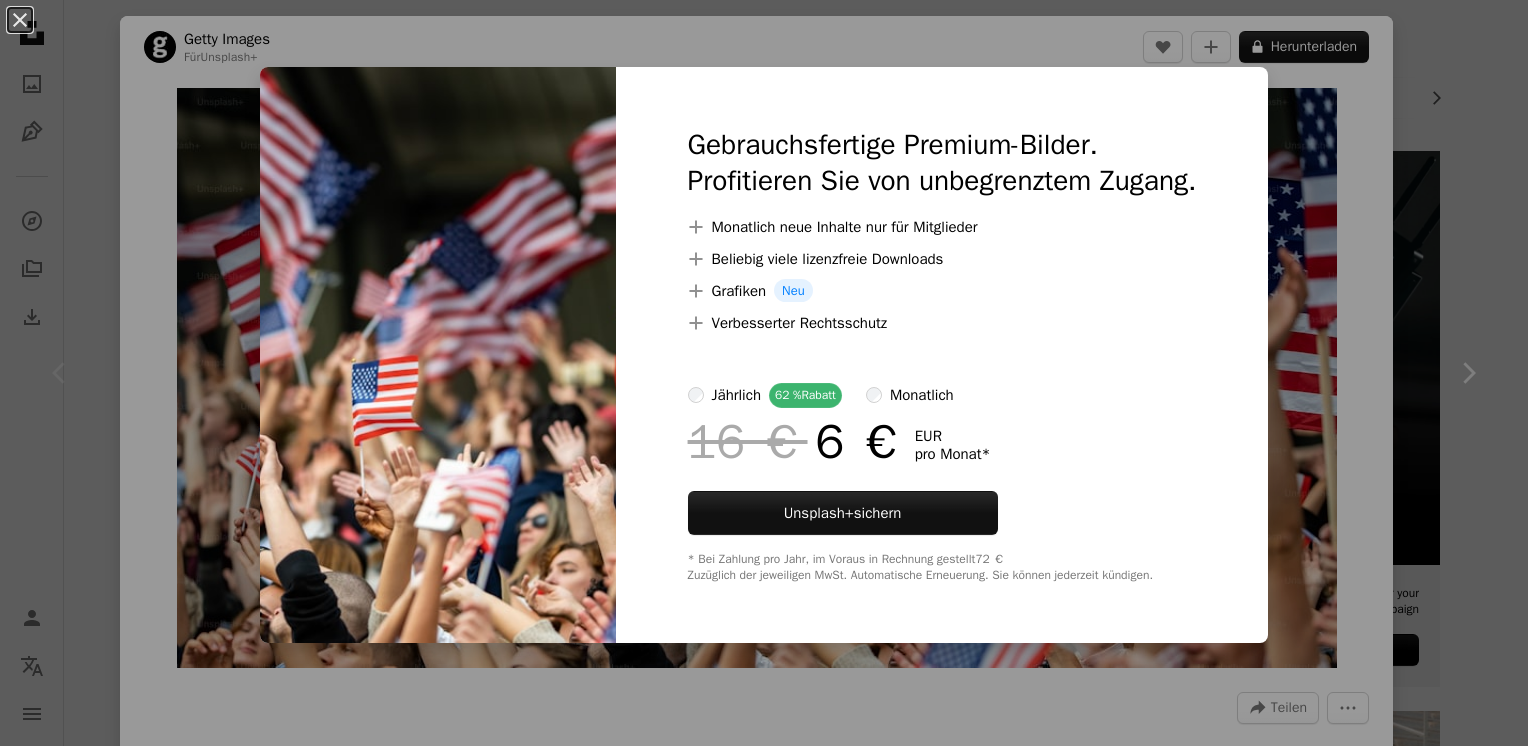 click on "An X shape Gebrauchsfertige Premium-Bilder. Profitieren Sie von unbegrenztem Zugang. A plus sign Monatlich neue Inhalte nur für Mitglieder A plus sign Beliebig viele lizenzfreie Downloads A plus sign Grafiken  Neu A plus sign Verbesserter Rechtsschutz jährlich 62 %  Rabatt monatlich 16 €   6 € EUR pro Monat * Unsplash+  sichern * Bei Zahlung pro Jahr, im Voraus in Rechnung gestellt  72 € Zuzüglich der jeweiligen MwSt. Automatische Erneuerung. Sie können jederzeit kündigen." at bounding box center (764, 373) 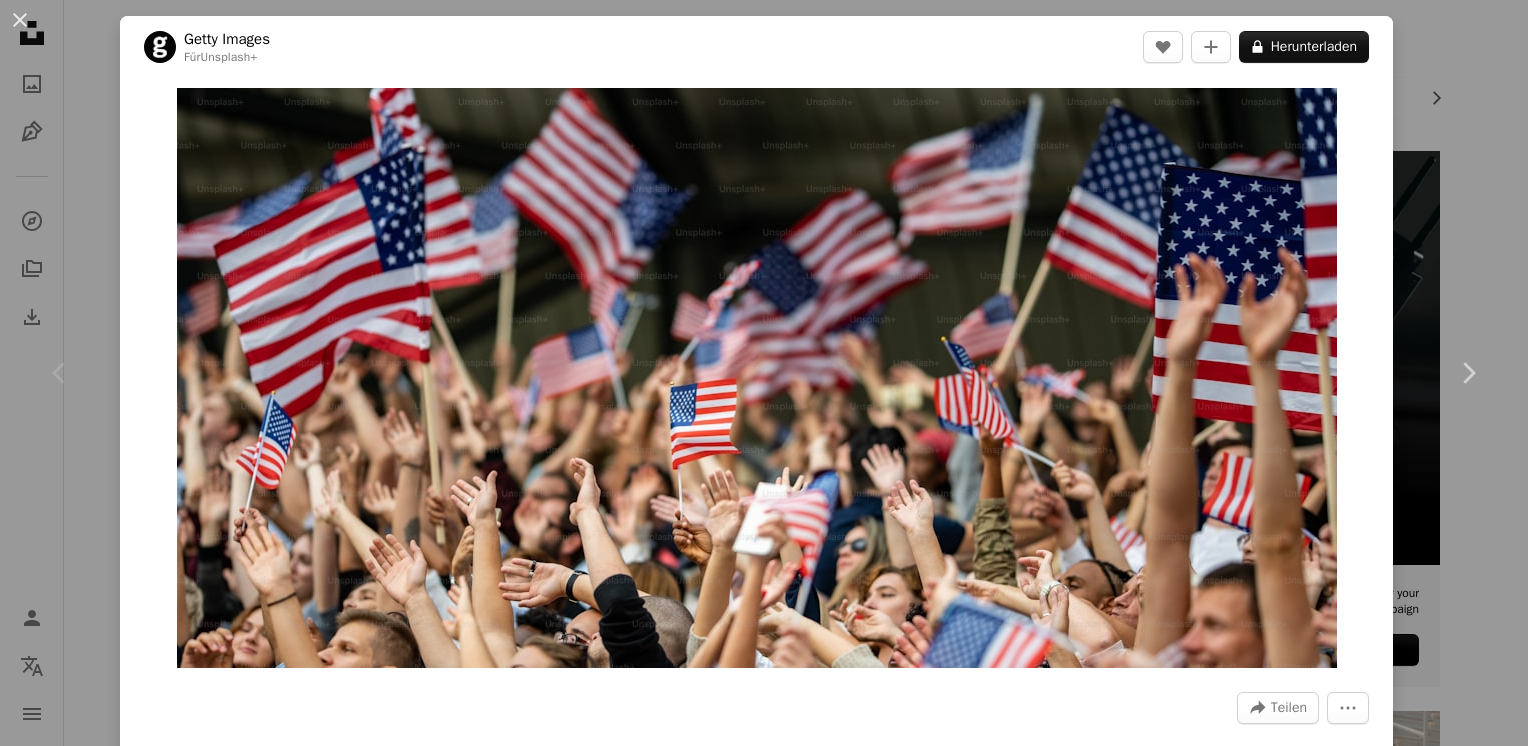 click on "Zoom in" at bounding box center (756, 378) 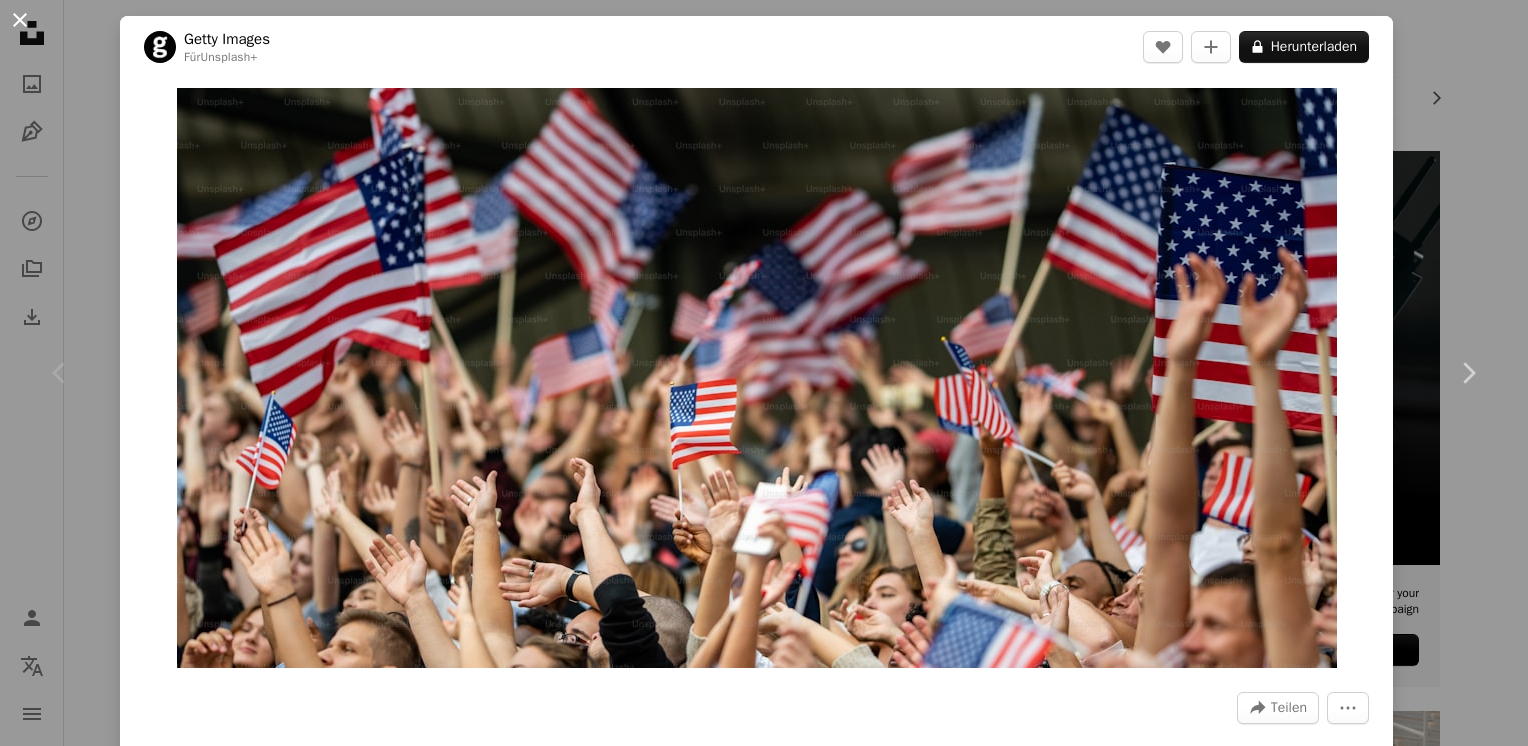 click on "An X shape" at bounding box center (20, 20) 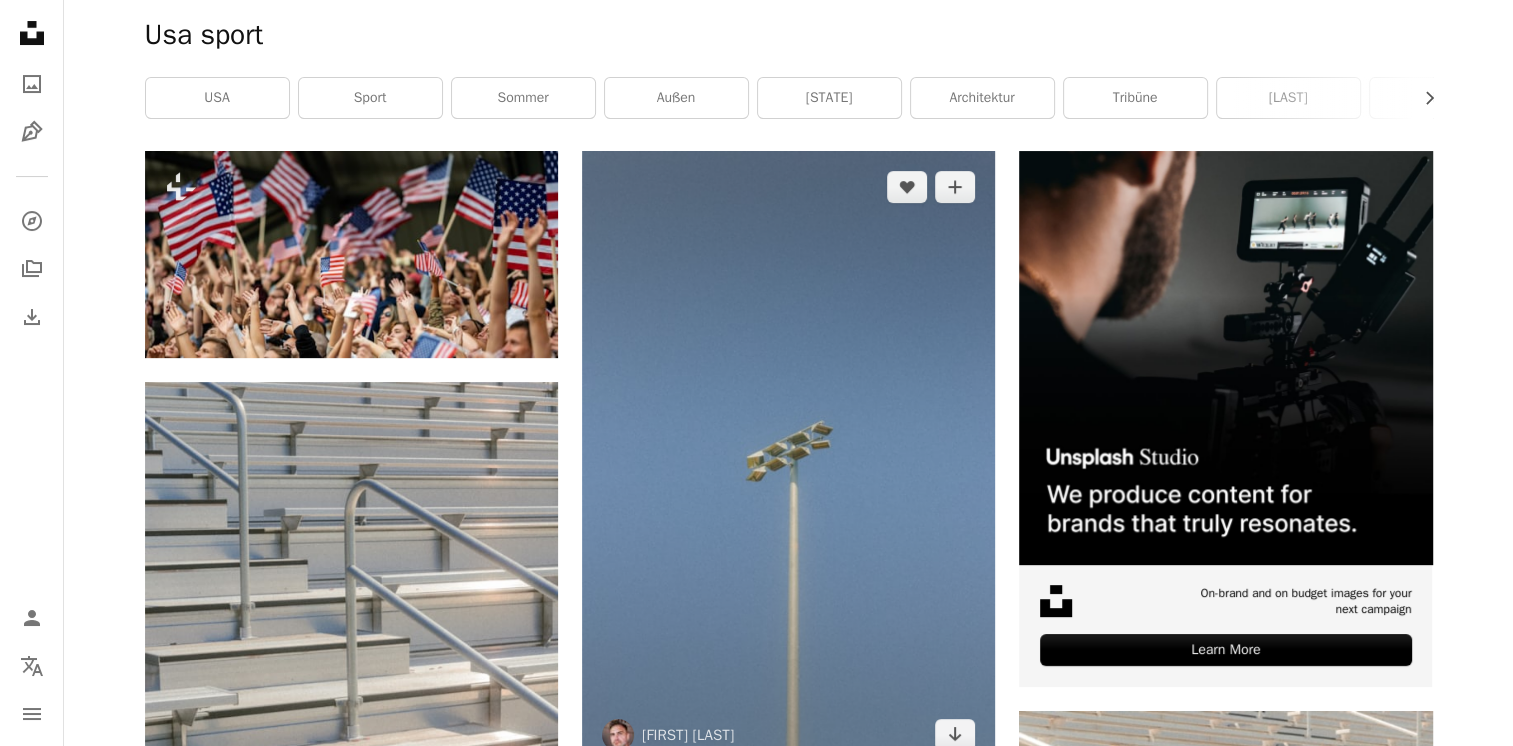click at bounding box center (788, 461) 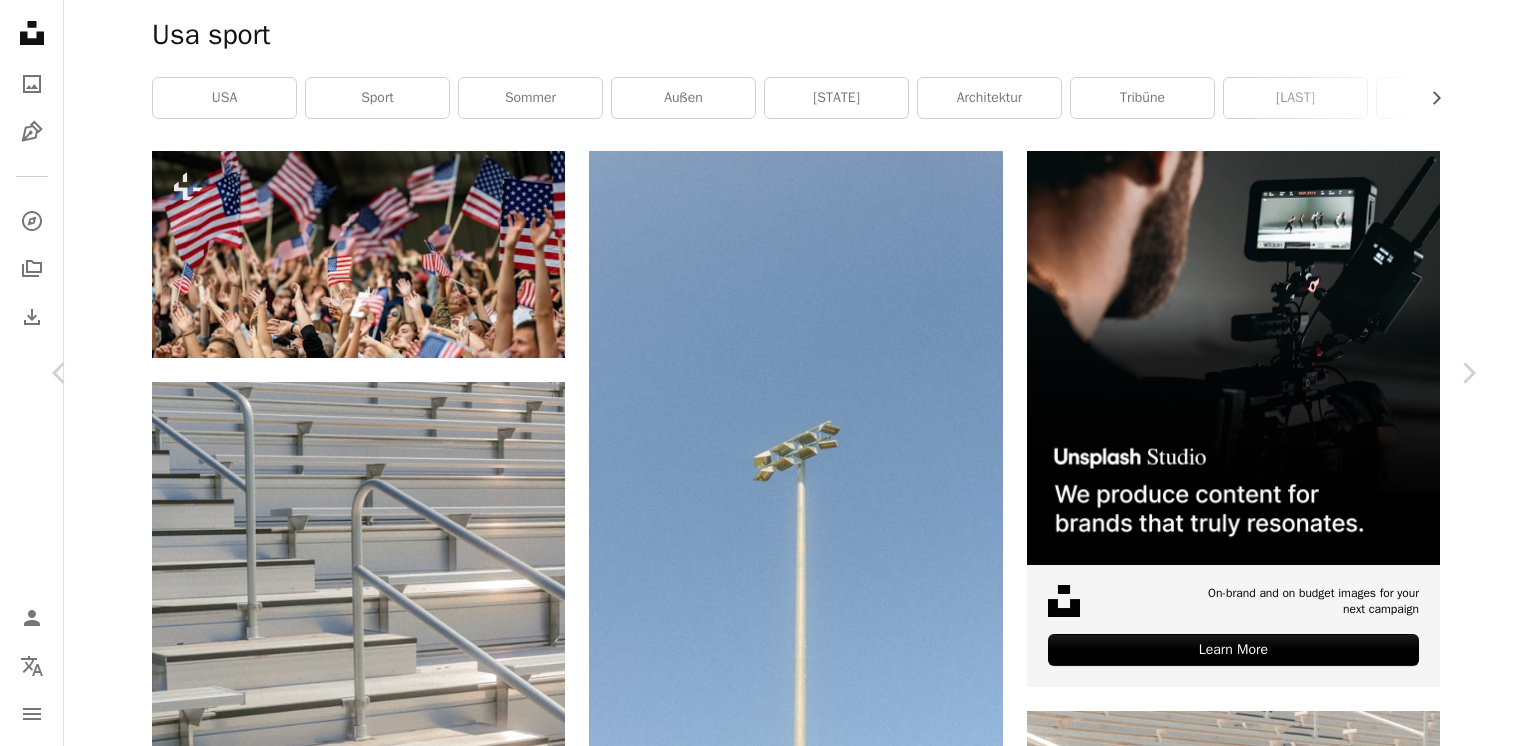 click on "An X shape Chevron left Chevron right [FIRST] [LAST] paralitik A heart A plus sign Kostenlos herunterladen Chevron down Zoom in Aufrufe 9.075 Downloads 112 A forward-right arrow Teilen Info icon Info More Actions A map marker [STATE], [COUNTRY] Calendar outlined Veröffentlicht am [DATE] Camera Canon, EOS R5m2 Safety Kostenlos zu verwenden im Rahmen der Unsplash Lizenz Sommer Sport Sport USA USA North Carolina außen Lichtmast Stadt Kreuz draußen Stadt Symbol Laternenpfahl Strommast Hintergrundmotive Ähnliche Premium-Bilder auf iStock durchsuchen  |  20 % Rabatt mit Aktionscode UNSPLASH20 Mehr auf iStock anzeigen  ↗ Ähnliche Bilder A heart A plus sign [FIRST] [LAST] Für Anfragen verfügbar A checkmark inside of a circle Arrow pointing down Plus sign for Unsplash+ A heart A plus sign [FIRST] [LAST] Für  Unsplash+ A lock Herunterladen A heart A plus sign [LAST] Arrow pointing down A heart" at bounding box center (764, 5497) 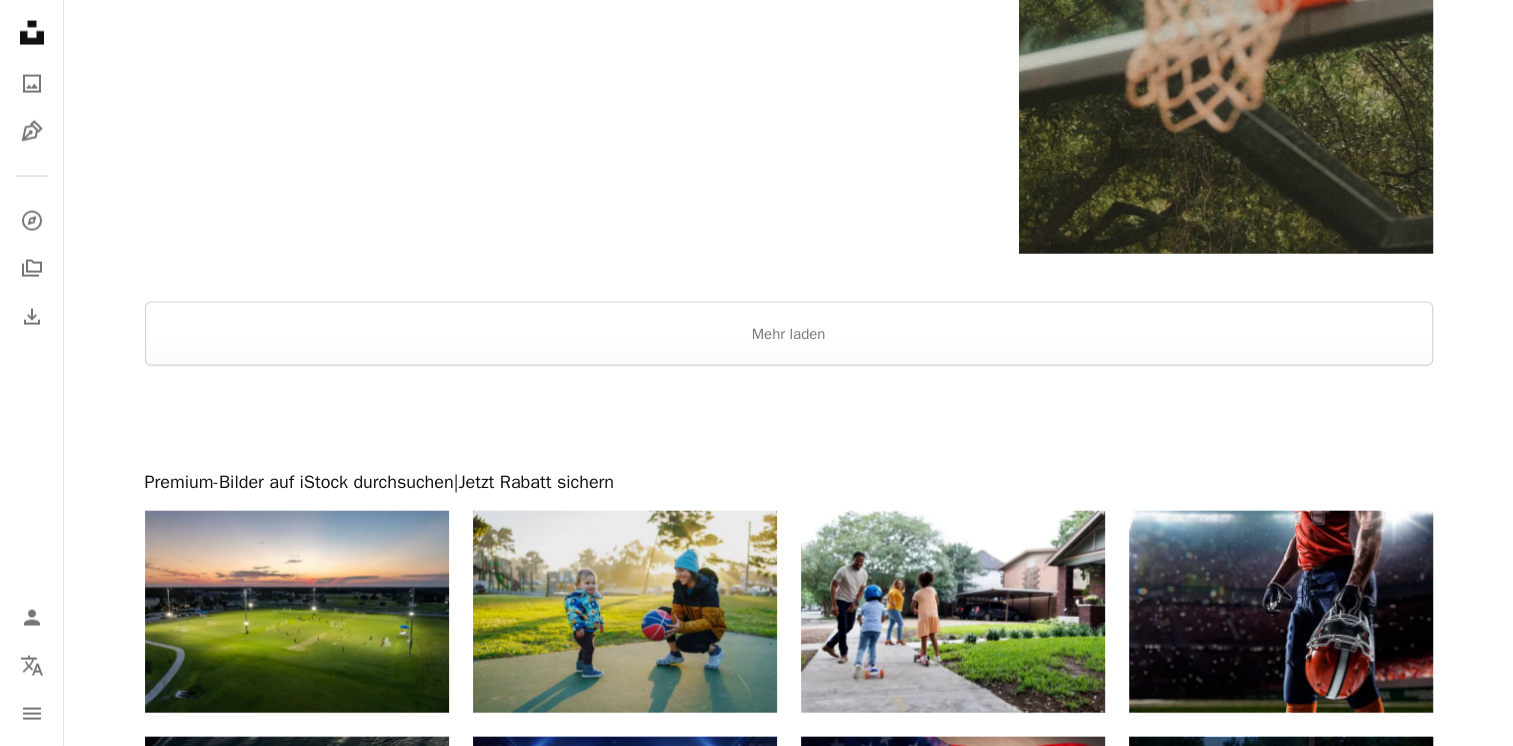scroll, scrollTop: 4168, scrollLeft: 0, axis: vertical 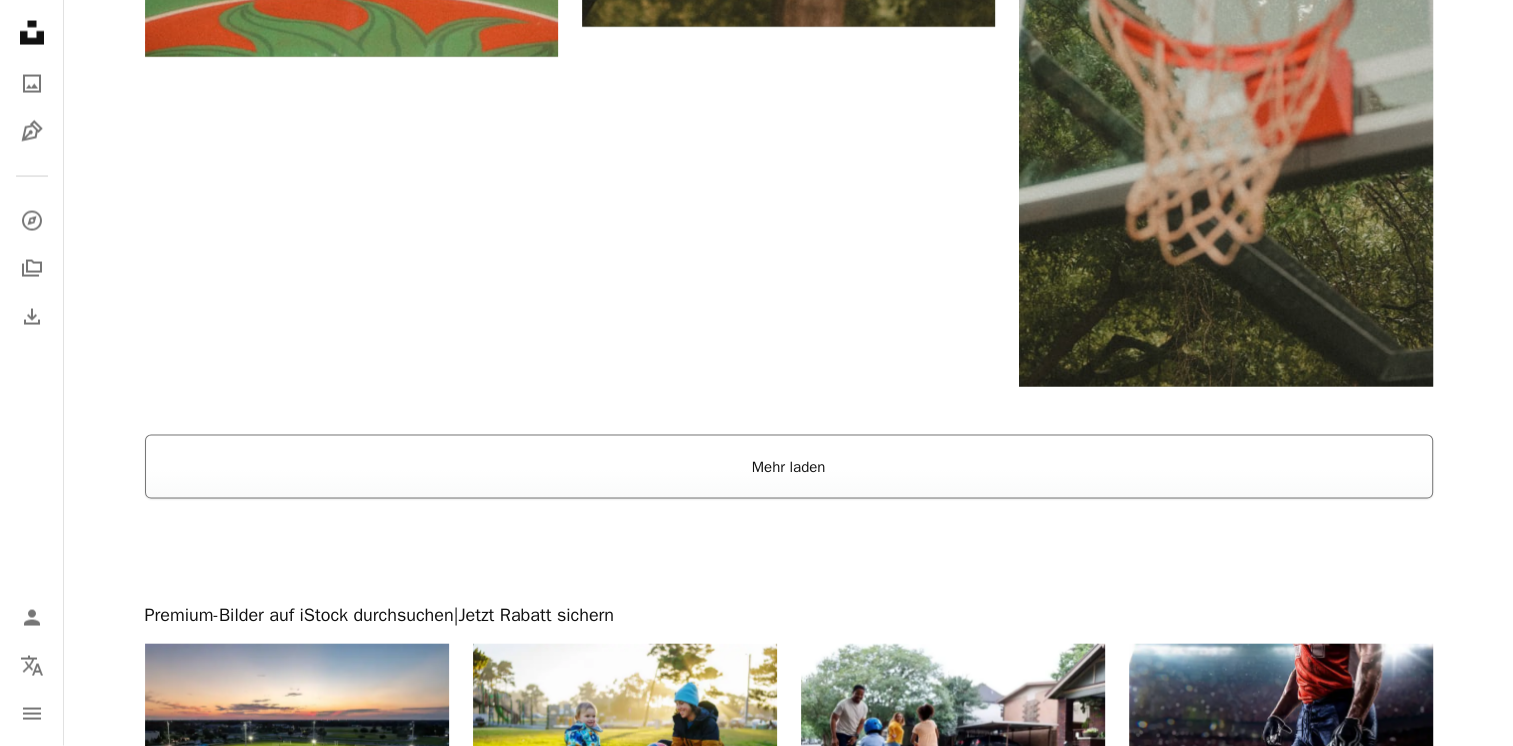 click on "Mehr laden" at bounding box center [789, 467] 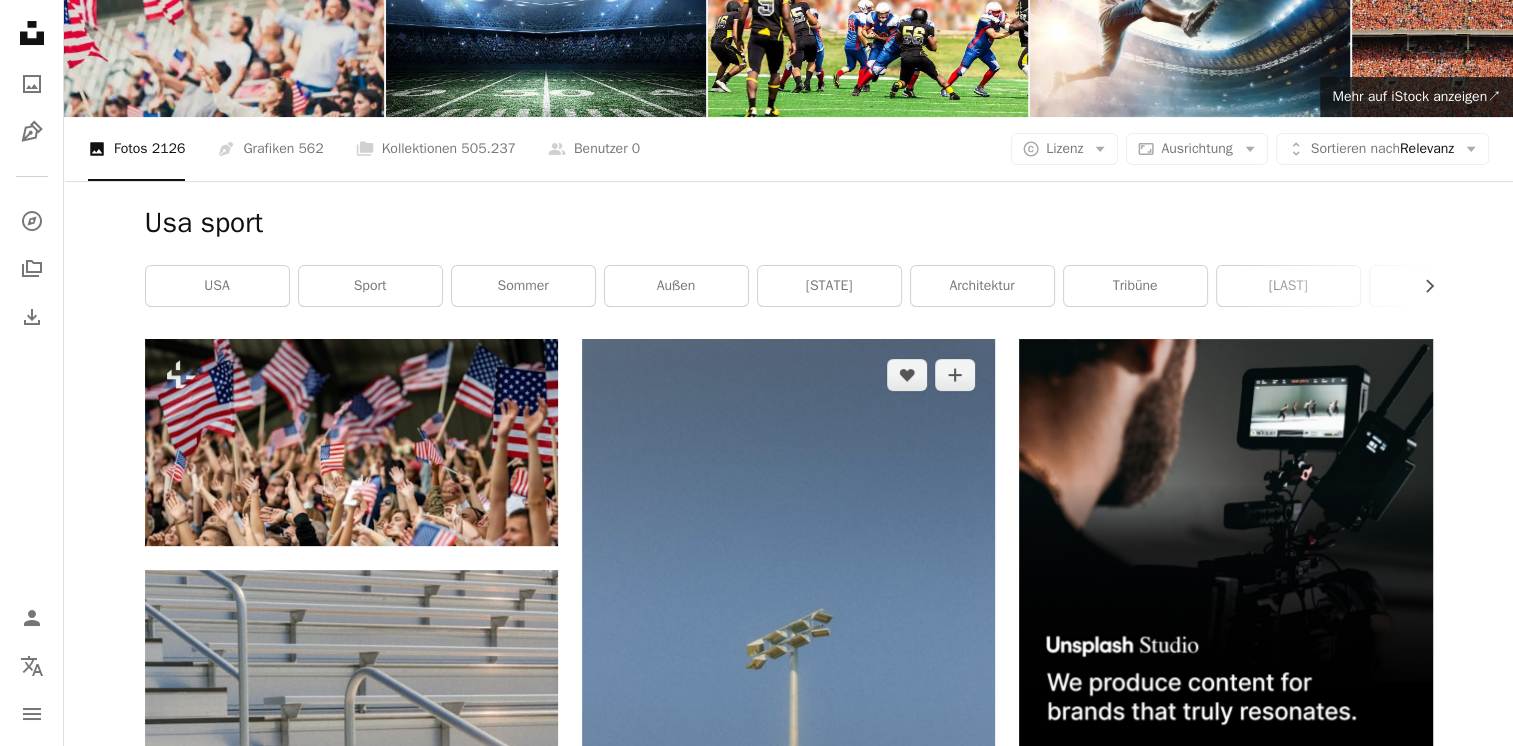 scroll, scrollTop: 0, scrollLeft: 0, axis: both 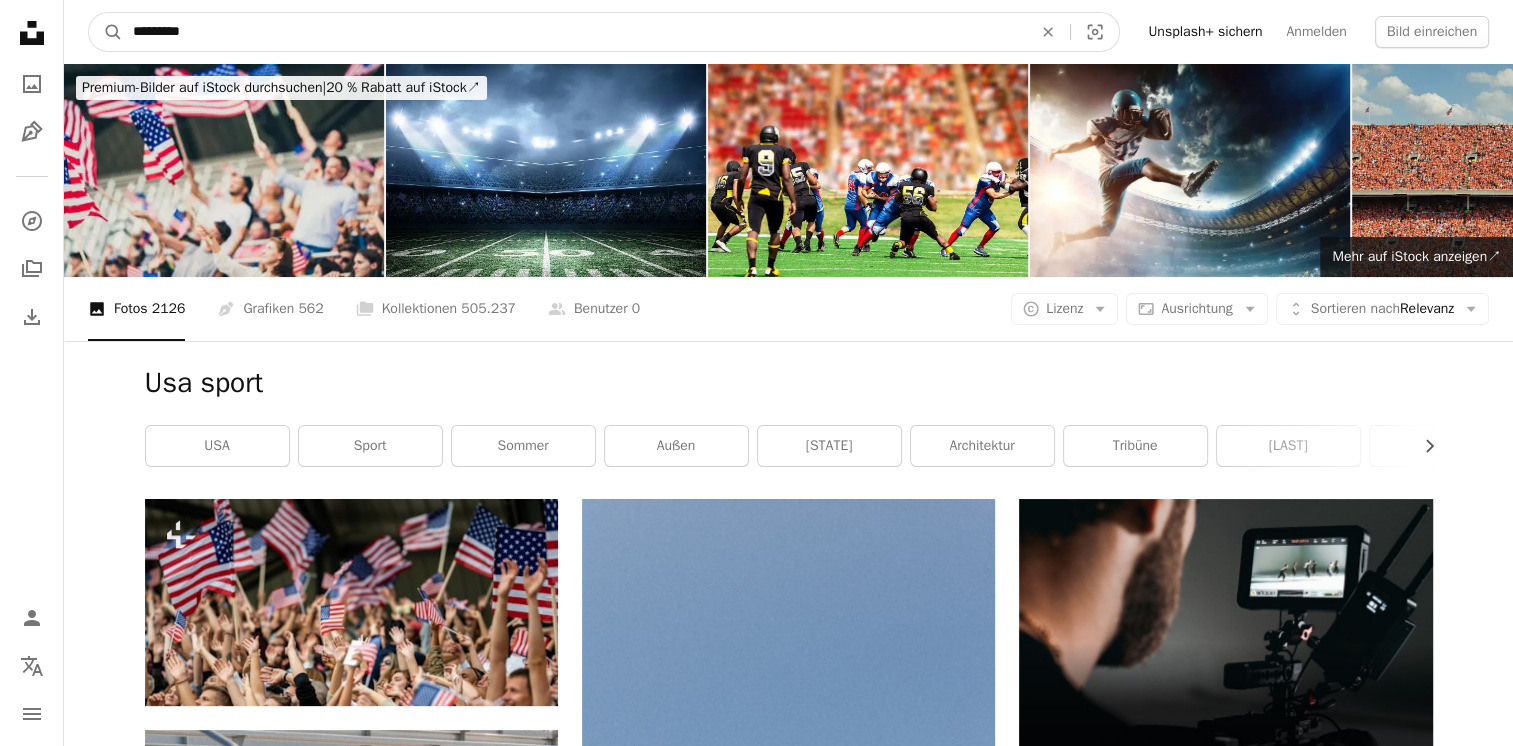 drag, startPoint x: 264, startPoint y: 23, endPoint x: 150, endPoint y: 26, distance: 114.03947 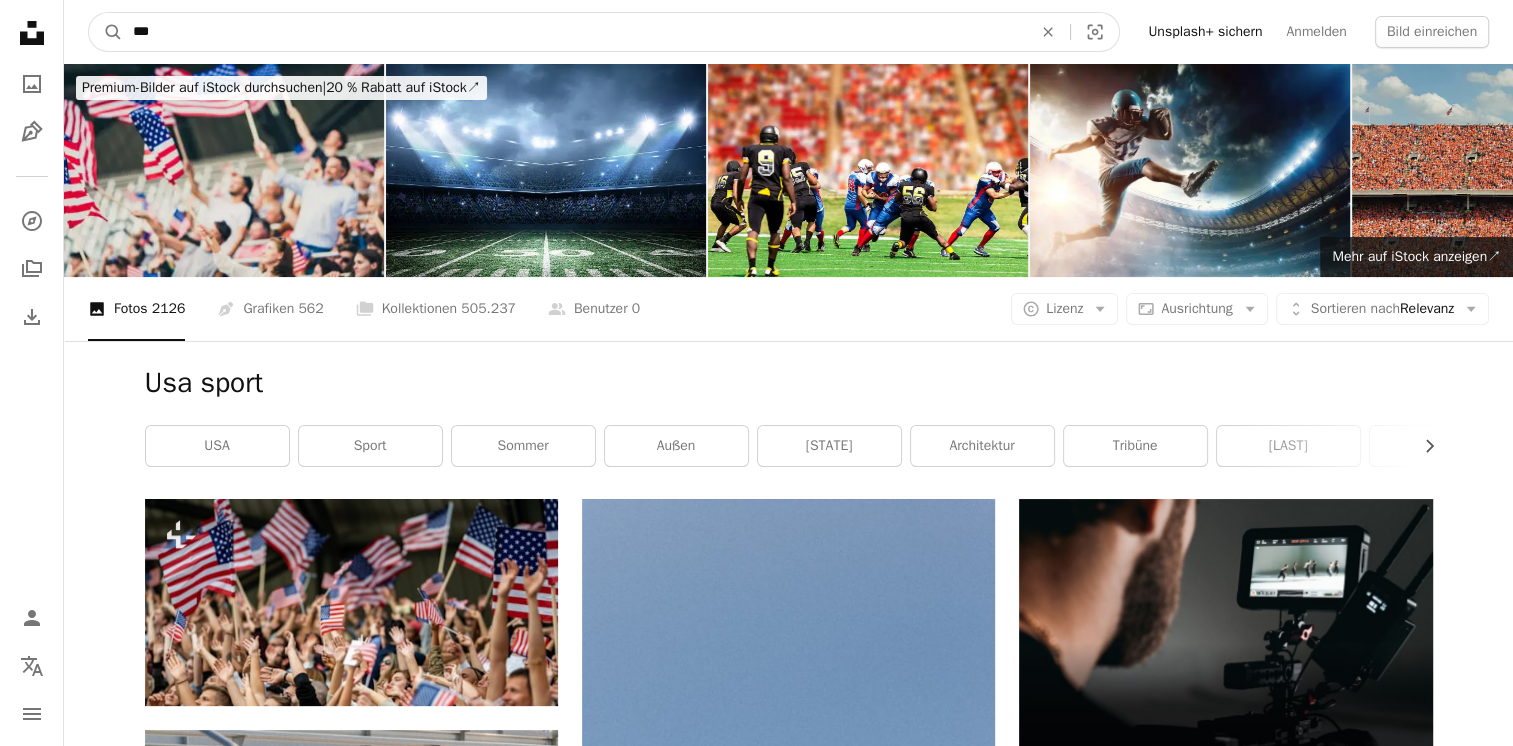 type on "***" 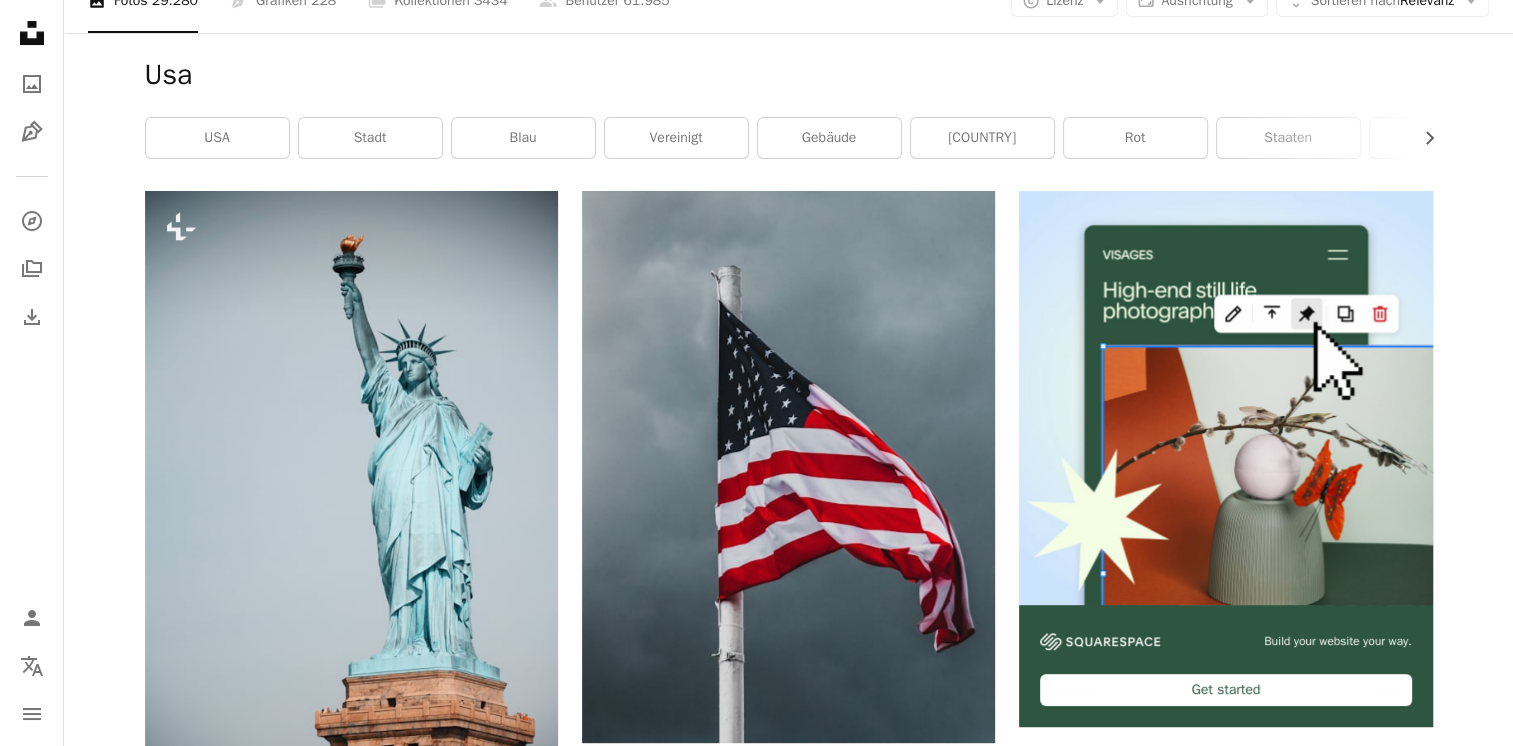 scroll, scrollTop: 373, scrollLeft: 0, axis: vertical 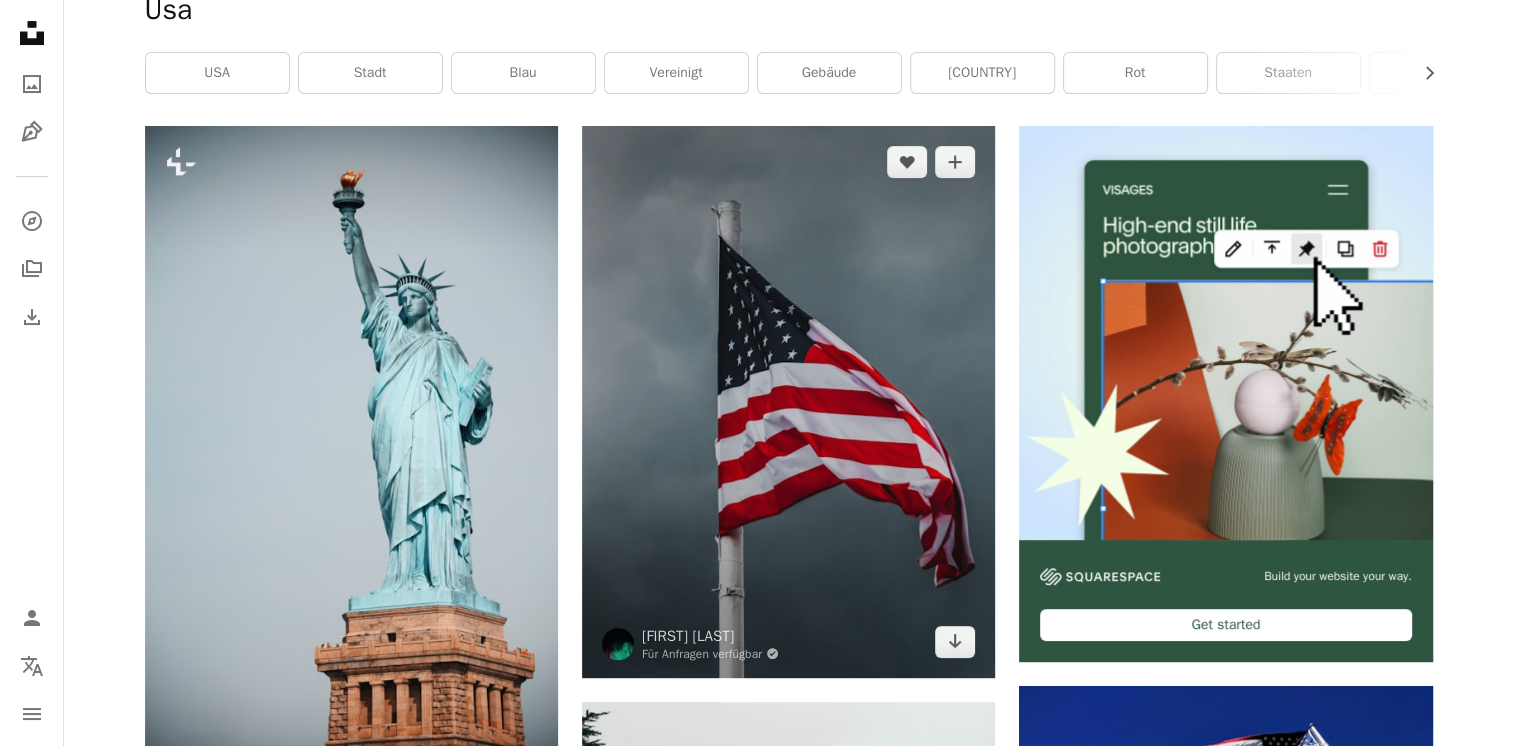 click at bounding box center (788, 401) 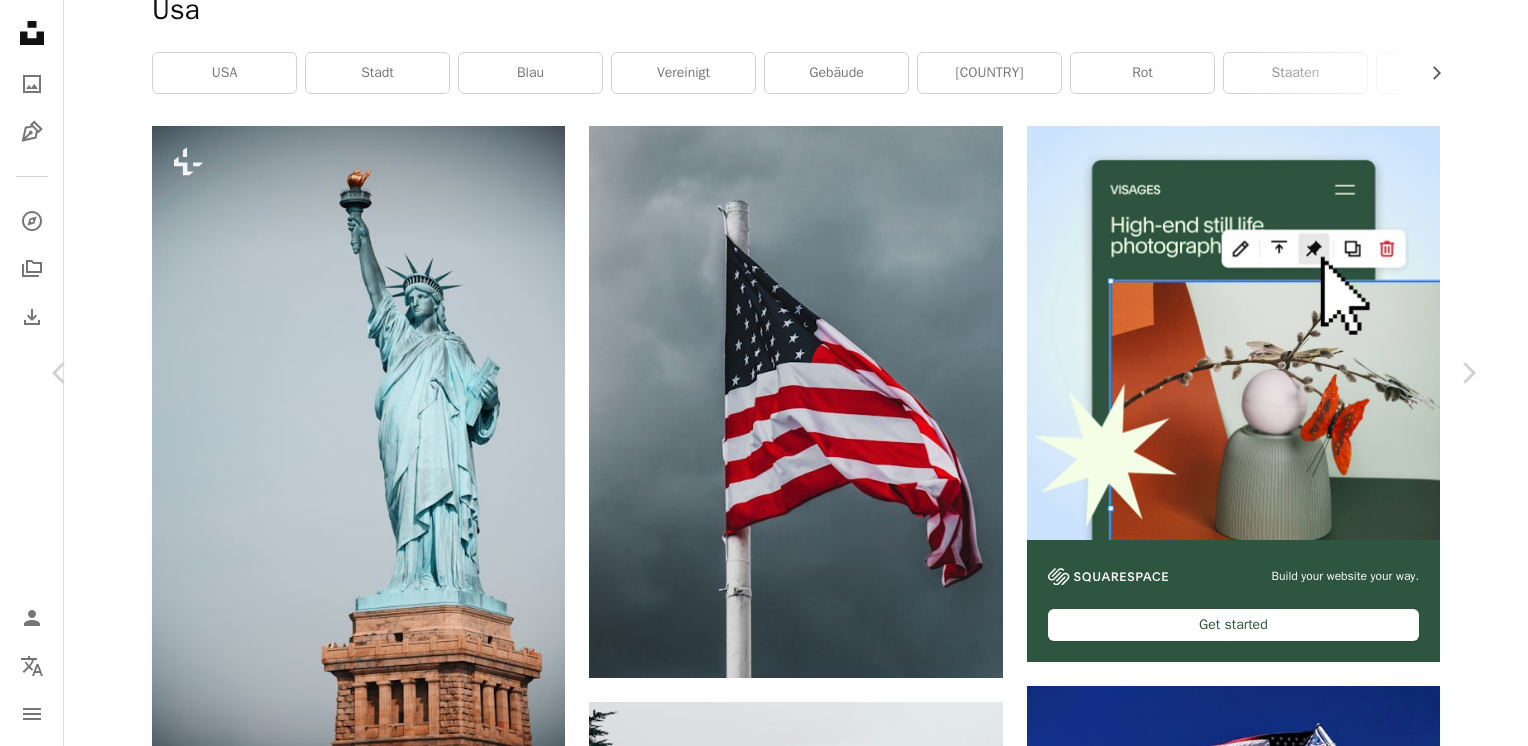 click on "Chevron down" 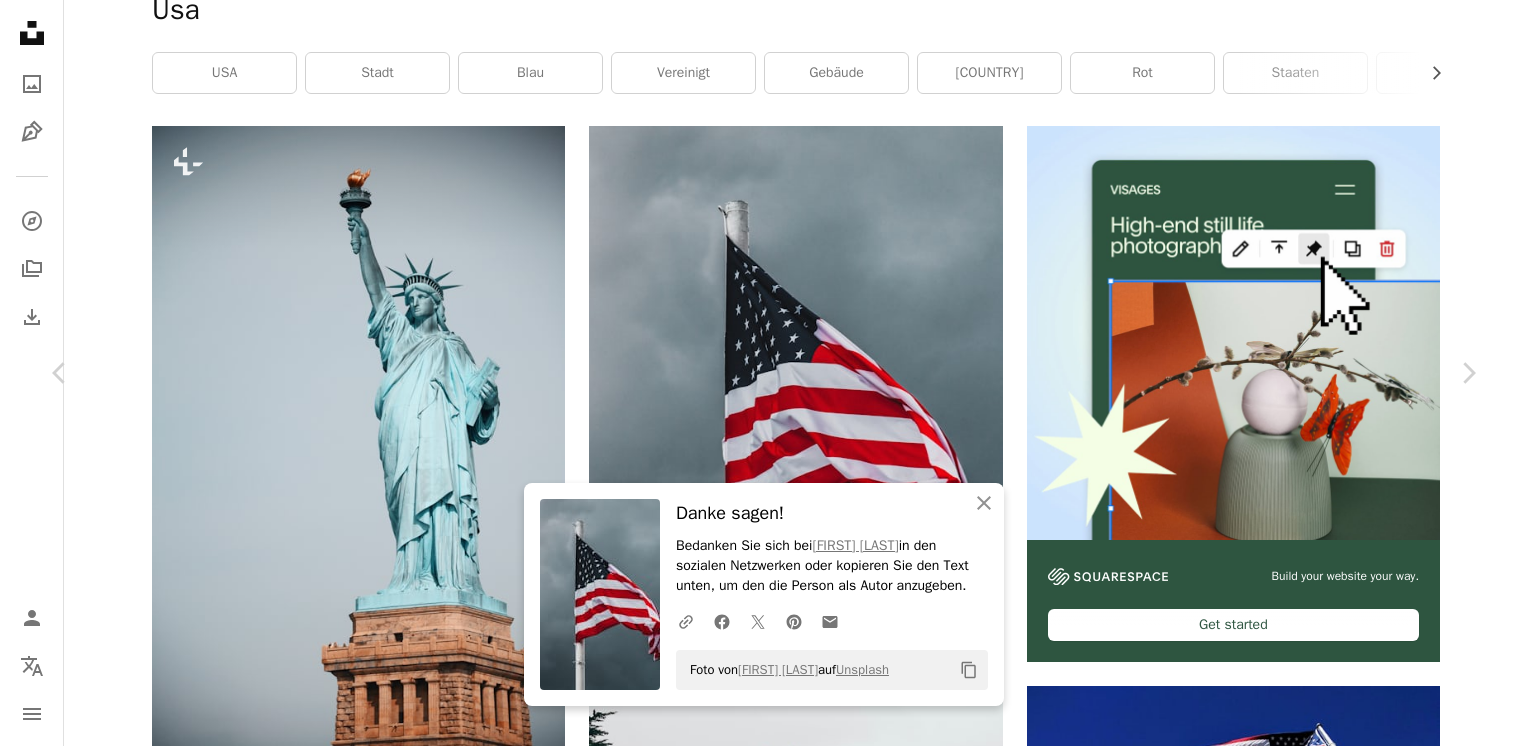 click on "An X shape Chevron left Chevron right An X shape Schließen Danke sagen! Bedanken Sie sich bei  [PERSON]  in den sozialen Netzwerken oder kopieren Sie den Text unten, um den die Person als Autor anzugeben. A URL sharing icon (chains) Facebook icon X (formerly Twitter) icon Pinterest icon An envelope Foto von  [PERSON]  auf  Unsplash
Copy content [PERSON] Für Anfragen verfügbar A checkmark inside of a circle A heart A plus sign Kostenlos herunterladen Chevron down Zoom in Aufrufe 390.630 Downloads 5.753 A forward-right arrow Teilen Info icon Info More Actions A map marker United States, United States Calendar outlined Veröffentlicht am  [DATE]  Safety Kostenlos zu verwenden im Rahmen der  Unsplash Lizenz Wolke weiß Farbe Sterne rot USA Traum Flagge Linie Korn Linien Kanon vereinigt Amerikanische Flagge schwenkt Staaten Amerikanische Flagge USA Symbol Kostenlose Fotos Ähnliche Premium-Bilder auf iStock durchsuchen  |  20  % Rabatt mit Aktionscode UNSPLASH20  ↗ A heart" at bounding box center (764, 4776) 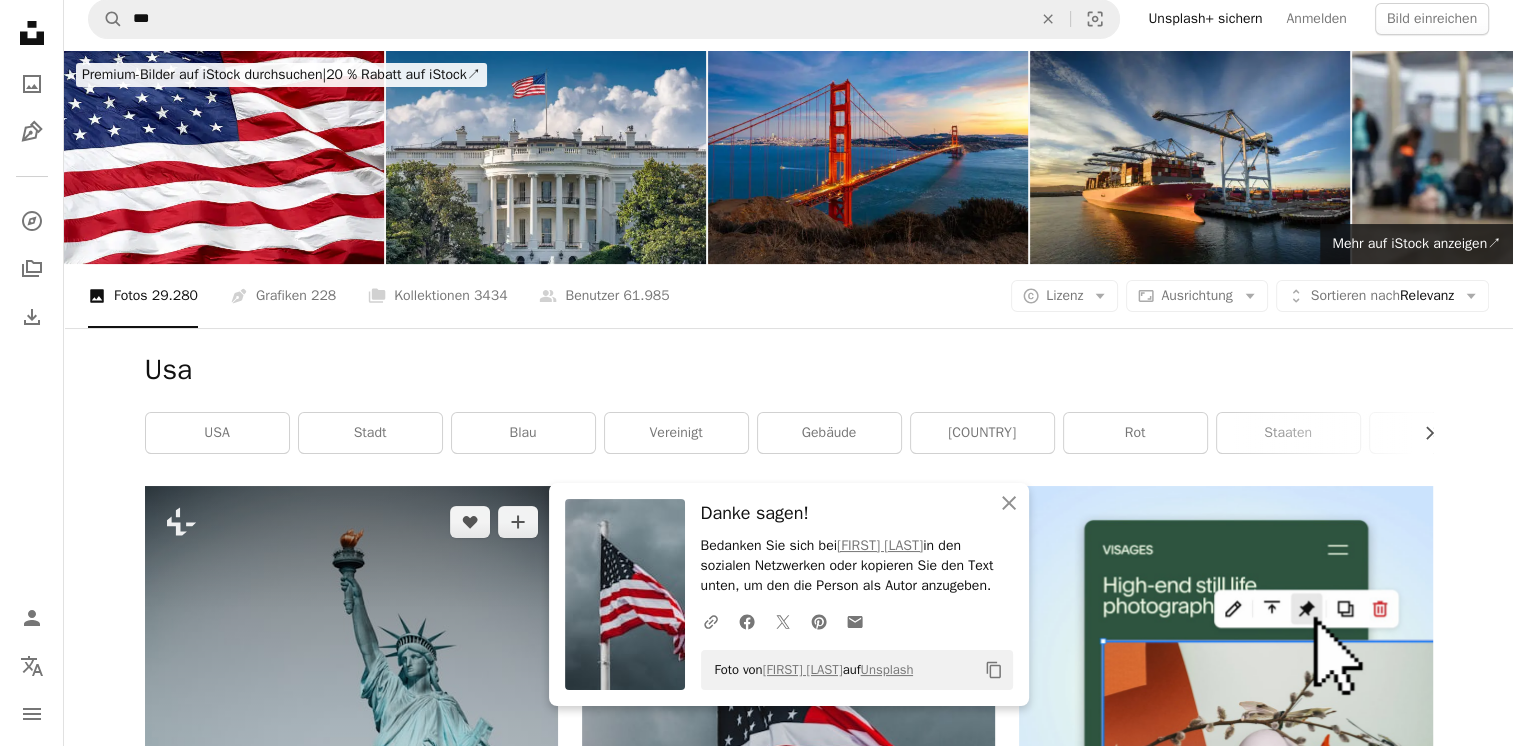 scroll, scrollTop: 0, scrollLeft: 0, axis: both 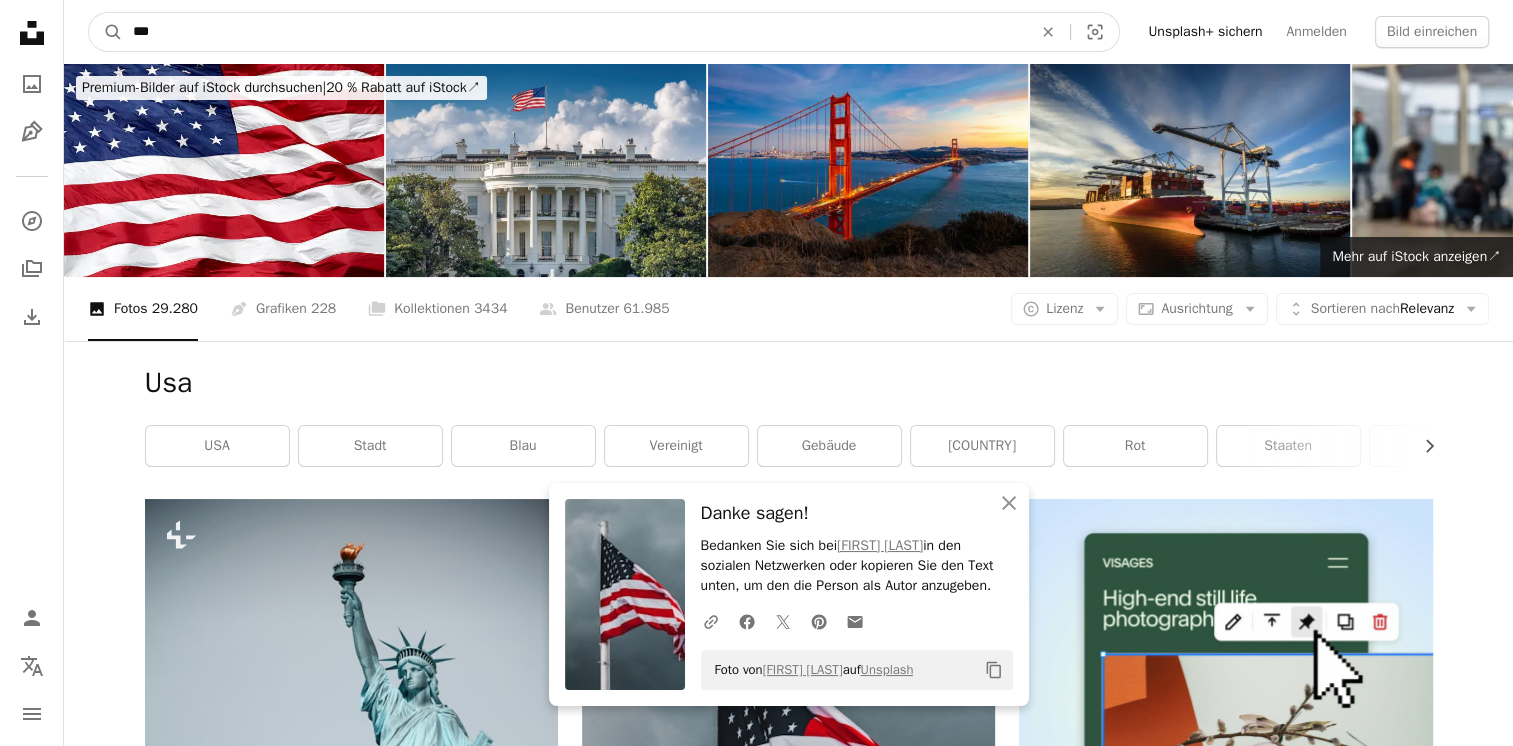 drag, startPoint x: 106, startPoint y: 40, endPoint x: 58, endPoint y: 38, distance: 48.04165 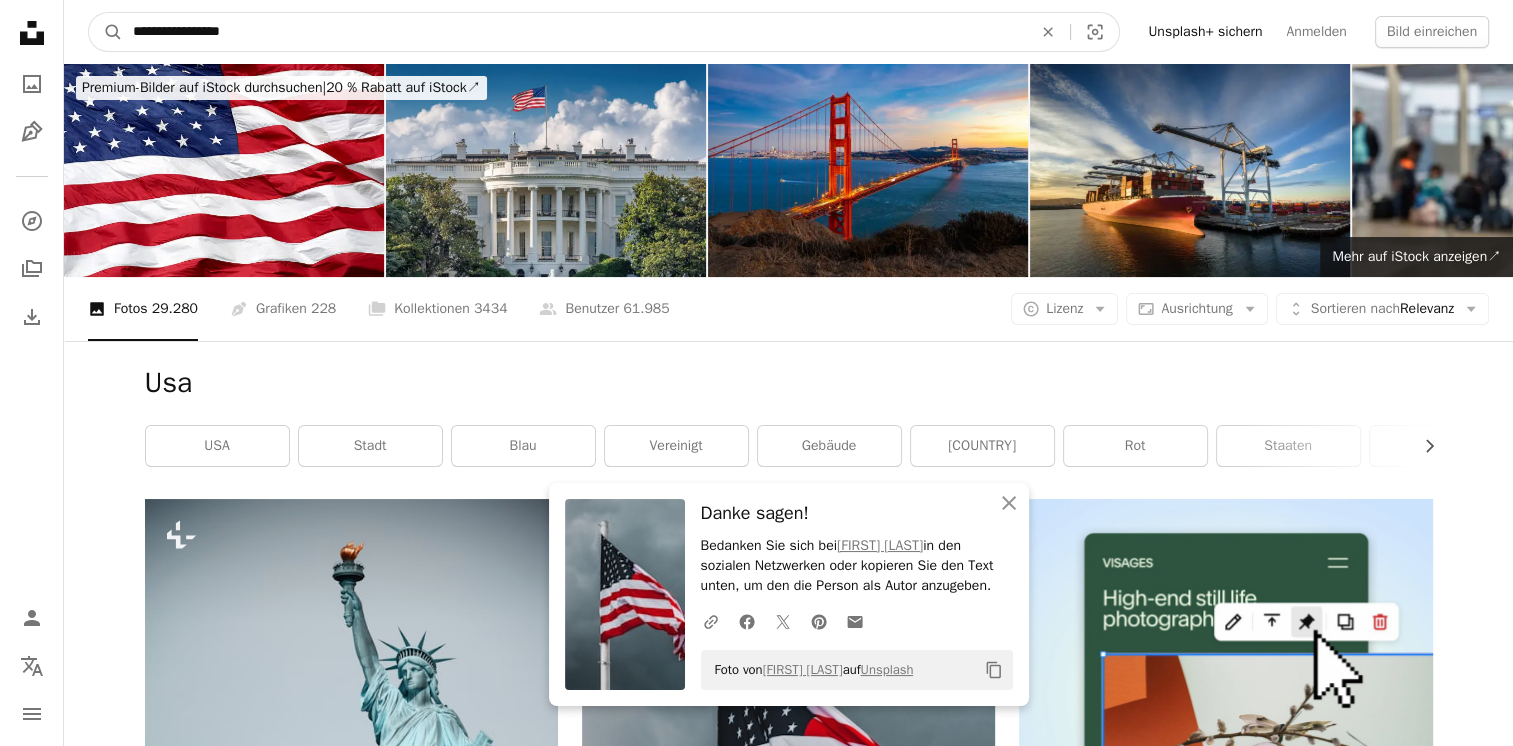 type on "**********" 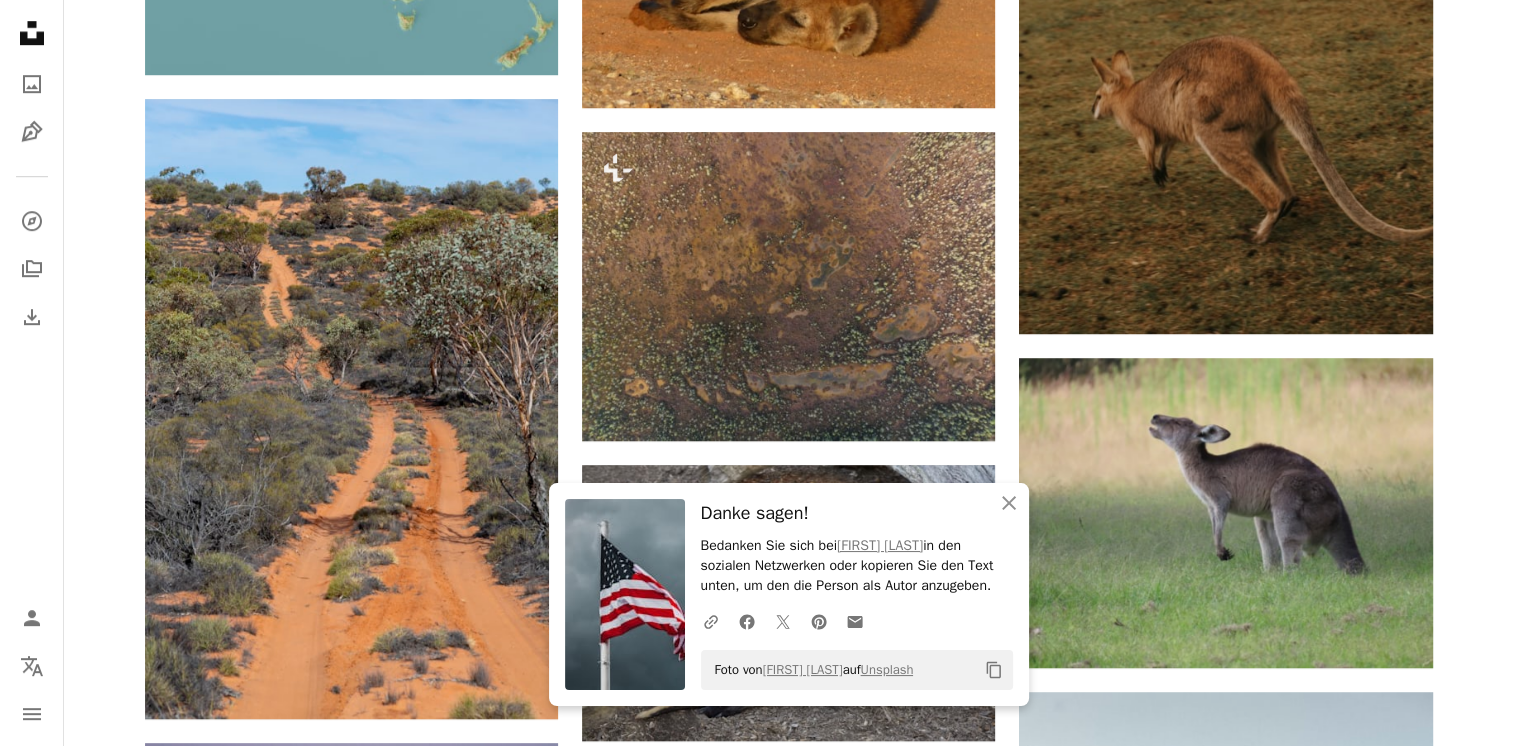 scroll, scrollTop: 1394, scrollLeft: 0, axis: vertical 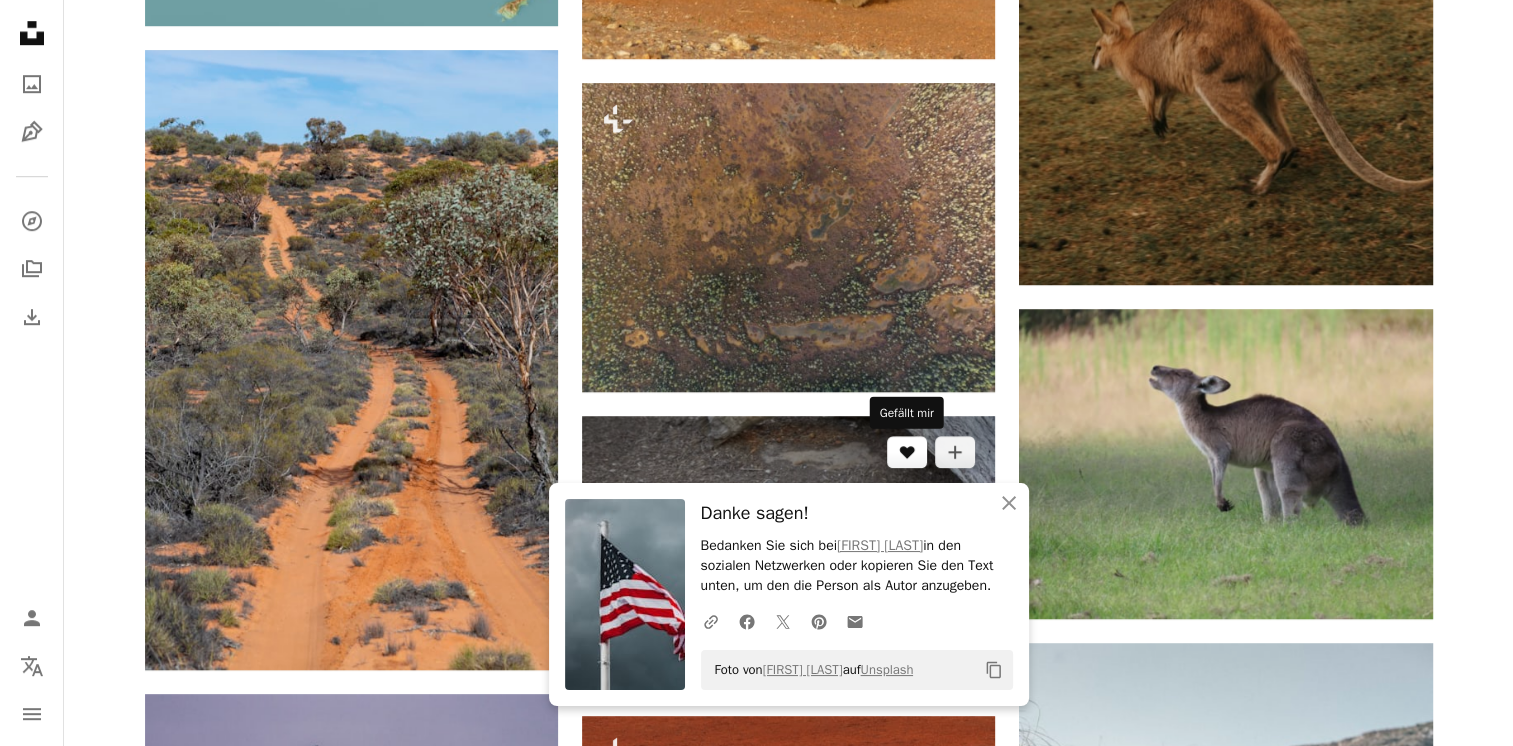 click on "A heart" at bounding box center (907, 452) 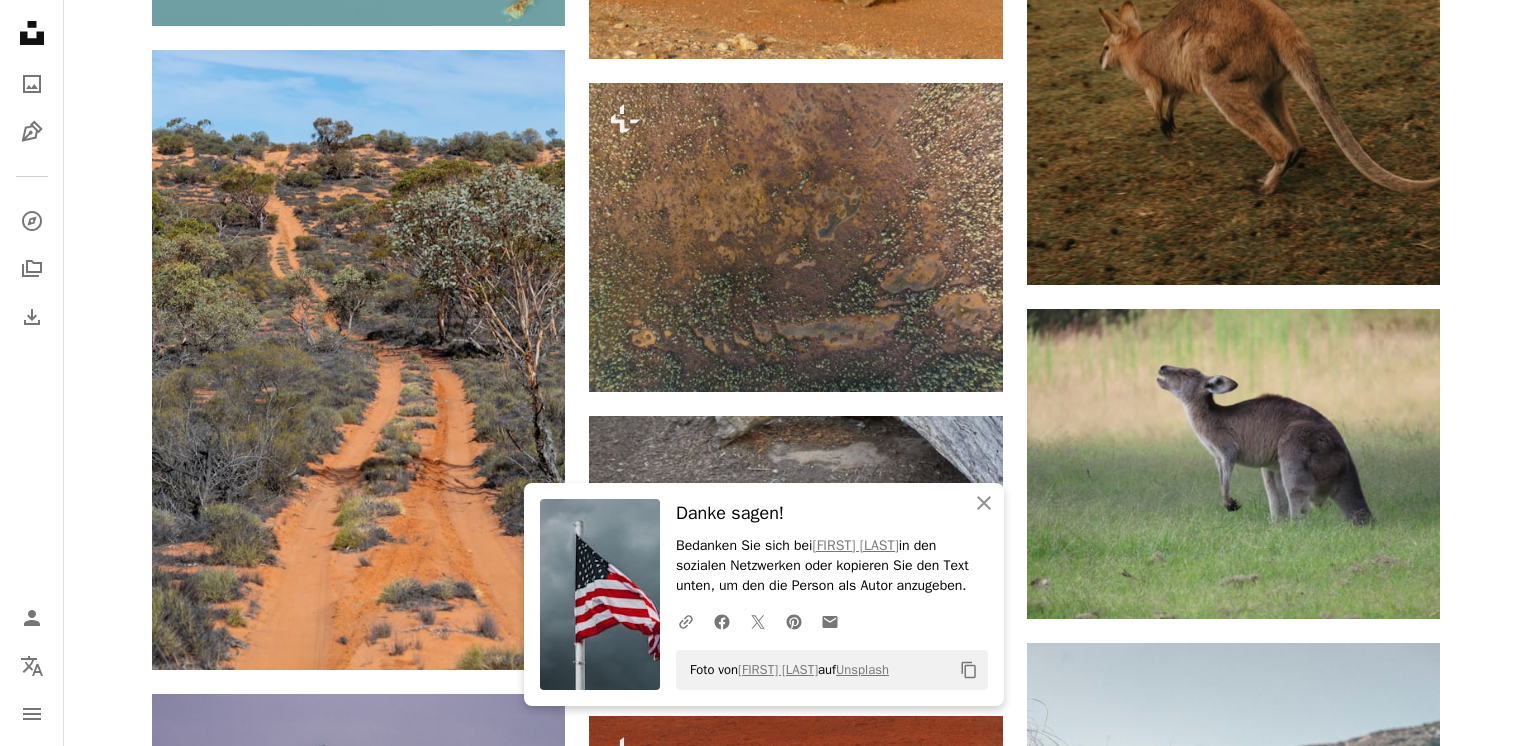 click on "An X shape An X shape Schließen Danke sagen! Bedanken Sie sich bei [BRAND] in den sozialen Netzwerken oder kopieren Sie den Text unten, um den die Person als Autor anzugeben. A URL sharing icon (chains) Facebook icon X (formerly Twitter) icon Pinterest icon An envelope Foto von [BRAND] auf Unsplash
Copy content Bei Unsplash registrieren Sie haben bereits ein Konto?  Anmelden Vorname Nachname E-Mail Benutzername  (nur Buchstaben, Zahlen und Unterstriche) Passwort  (mind. 8 Zeichen) Registrieren Mit Ihrer Anmeldung stimmen Sie den  Nutzungsbedingungen  und den  Datenschutzregelungen  zu." at bounding box center [764, 4129] 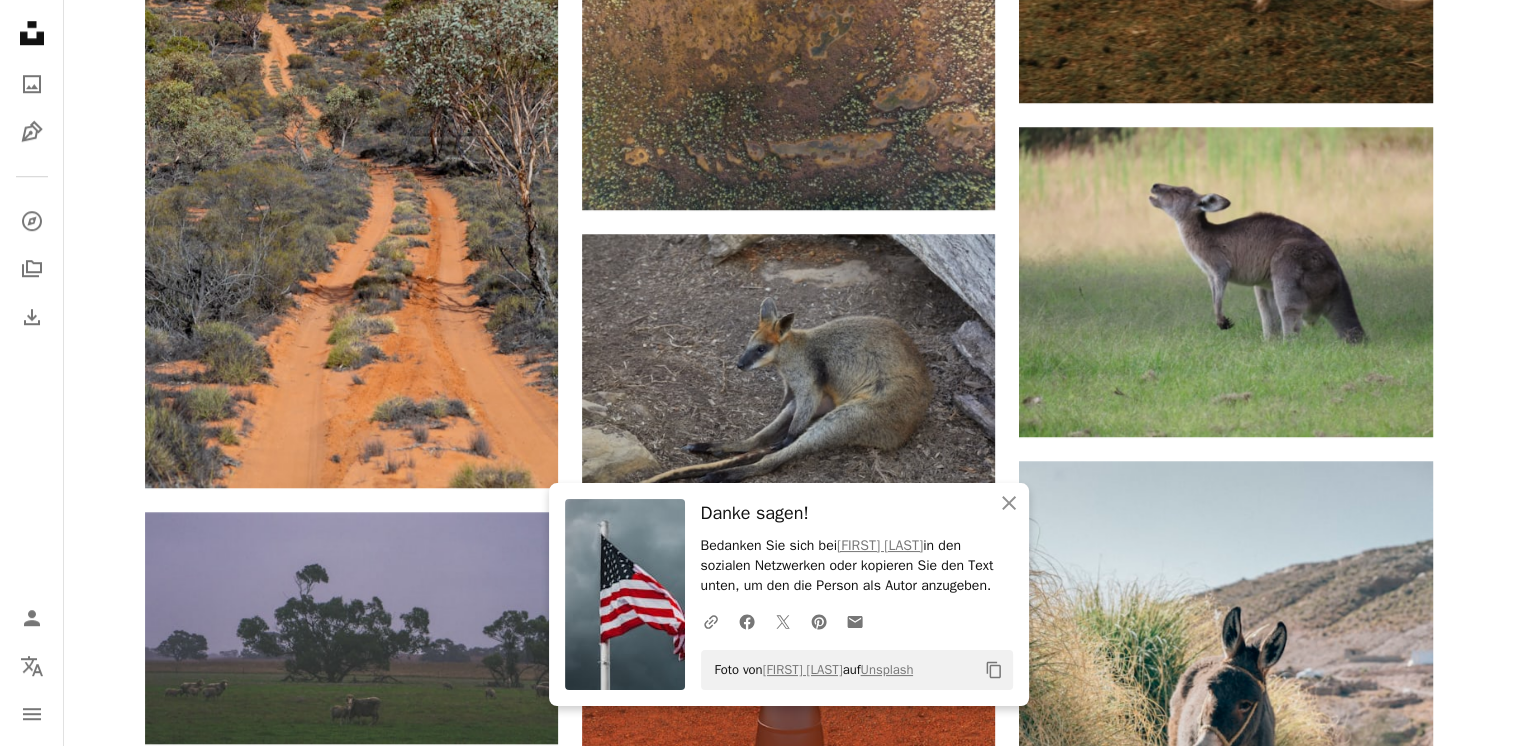 scroll, scrollTop: 1636, scrollLeft: 0, axis: vertical 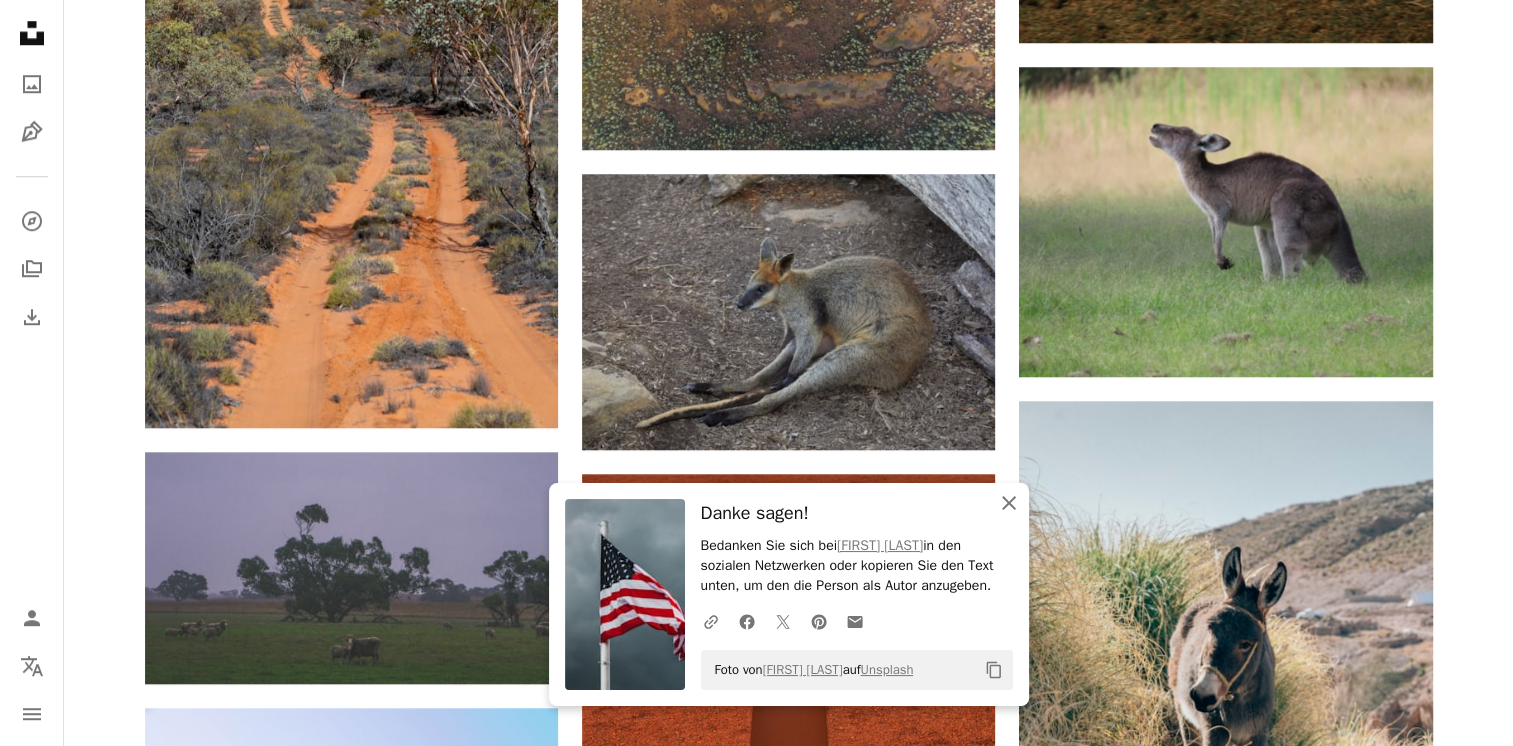 click on "An X shape" 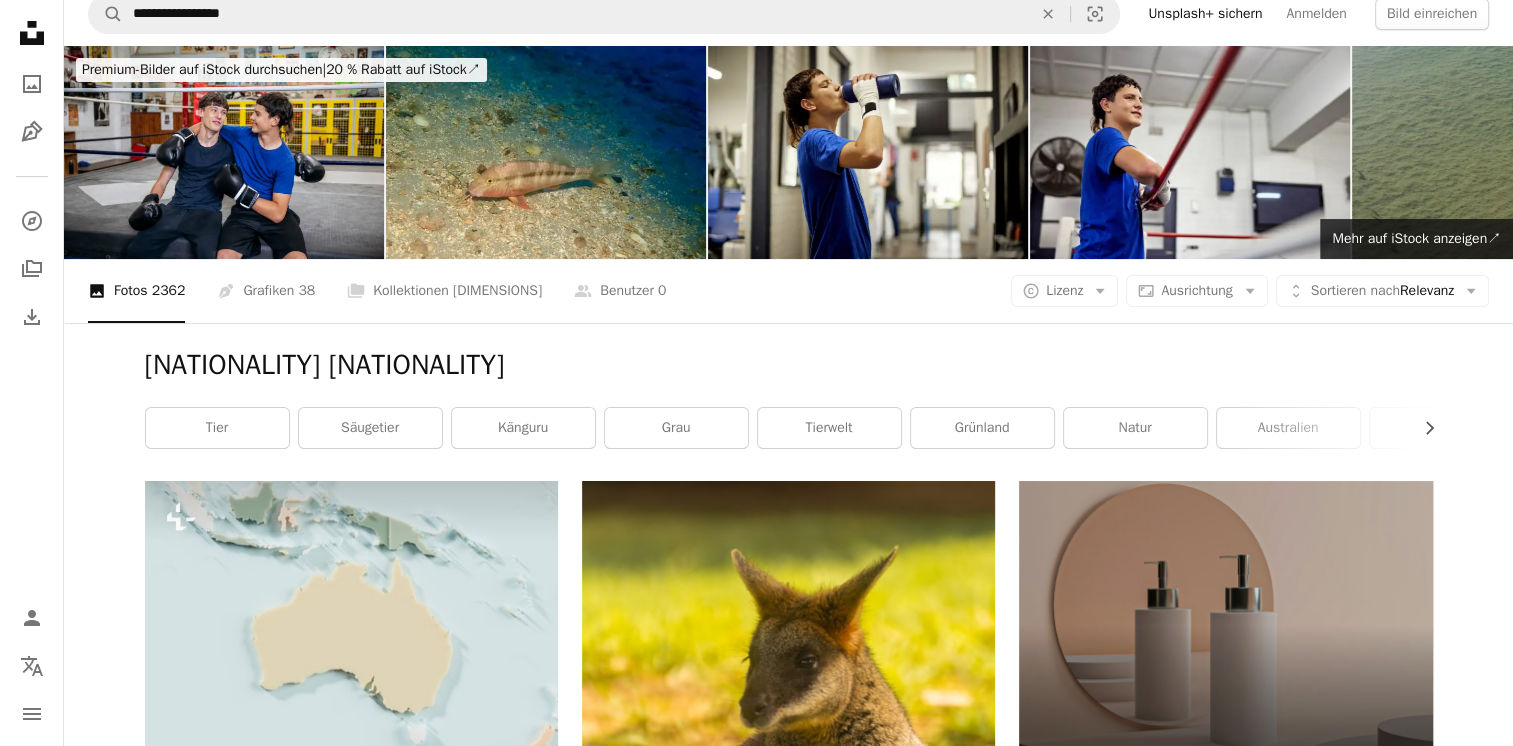 scroll, scrollTop: 0, scrollLeft: 0, axis: both 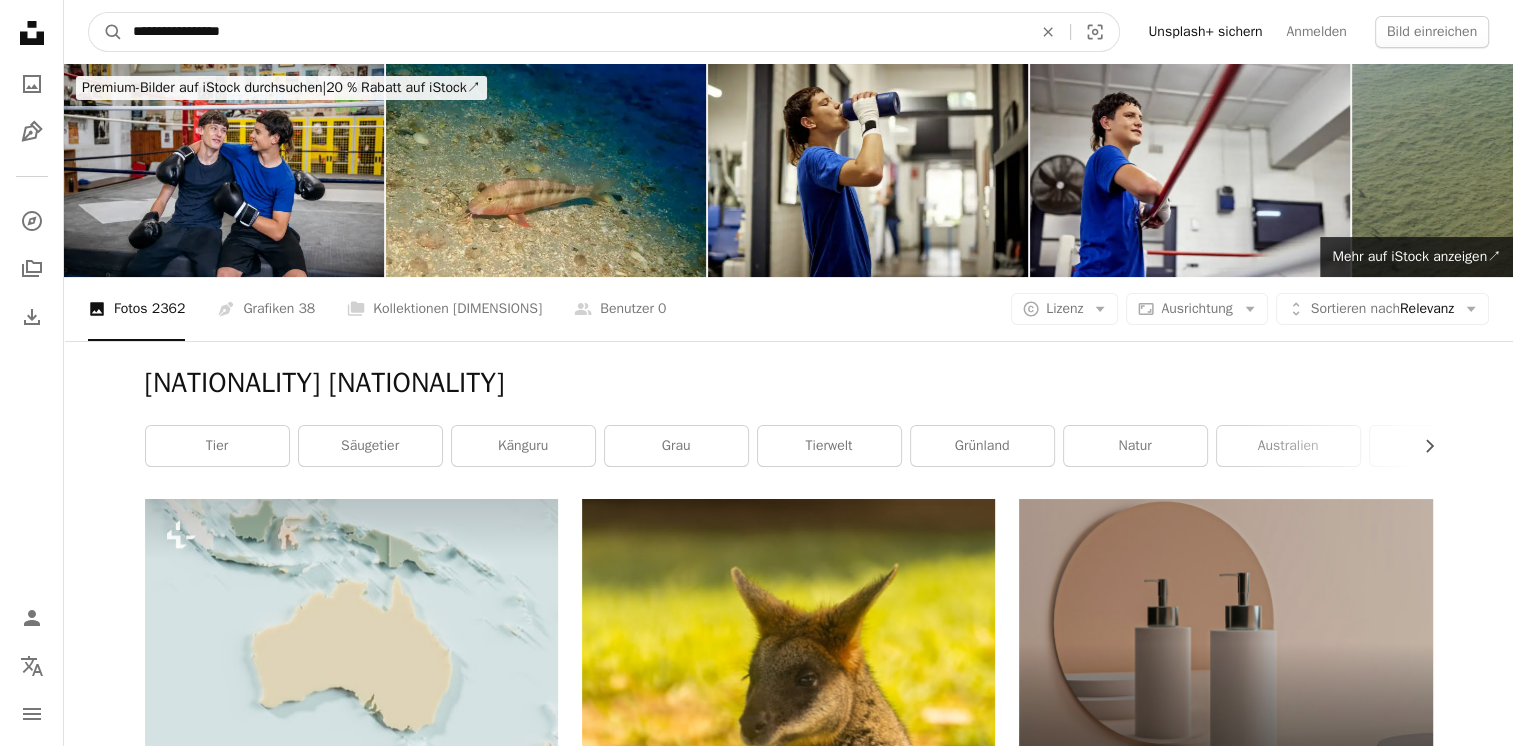 drag, startPoint x: 313, startPoint y: 24, endPoint x: 86, endPoint y: -8, distance: 229.24442 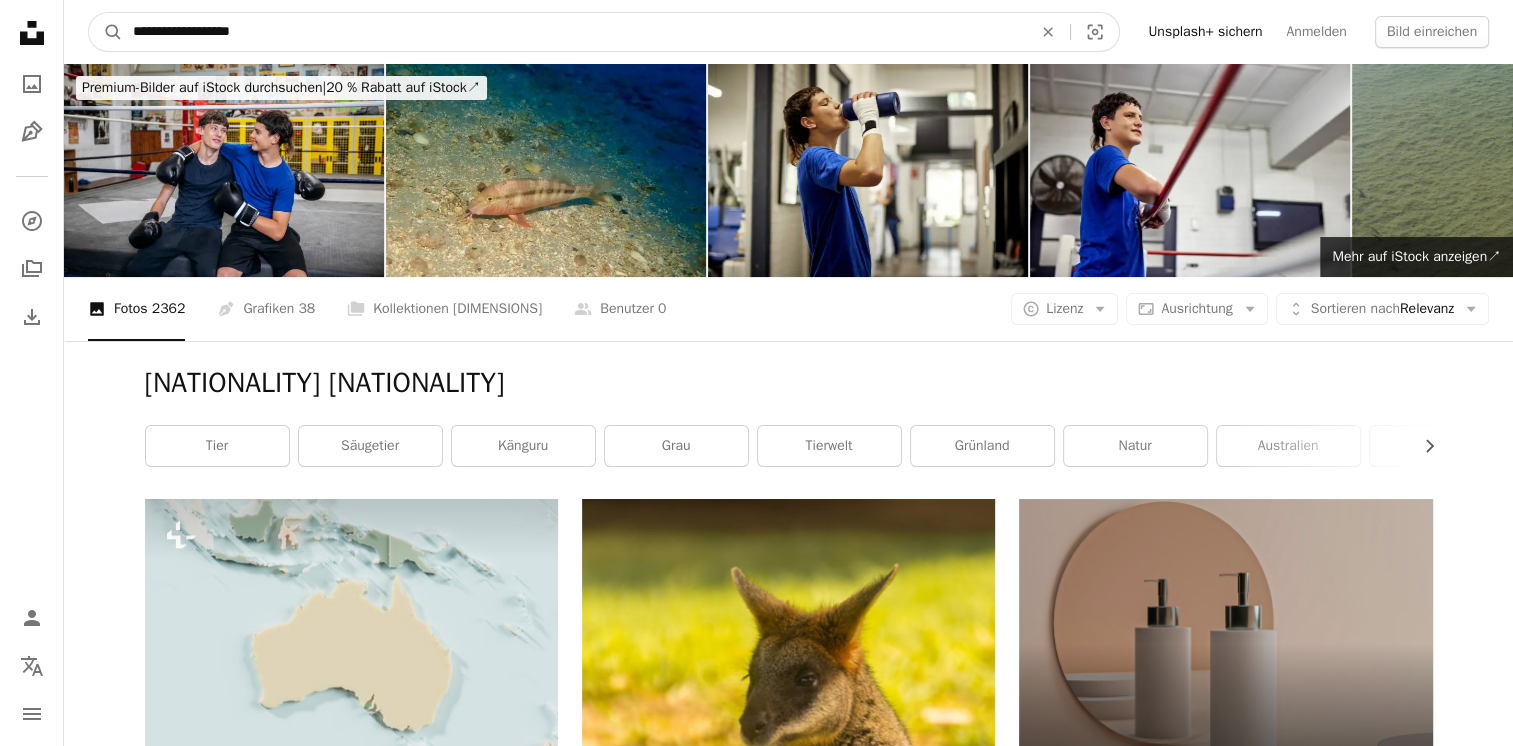 type on "**********" 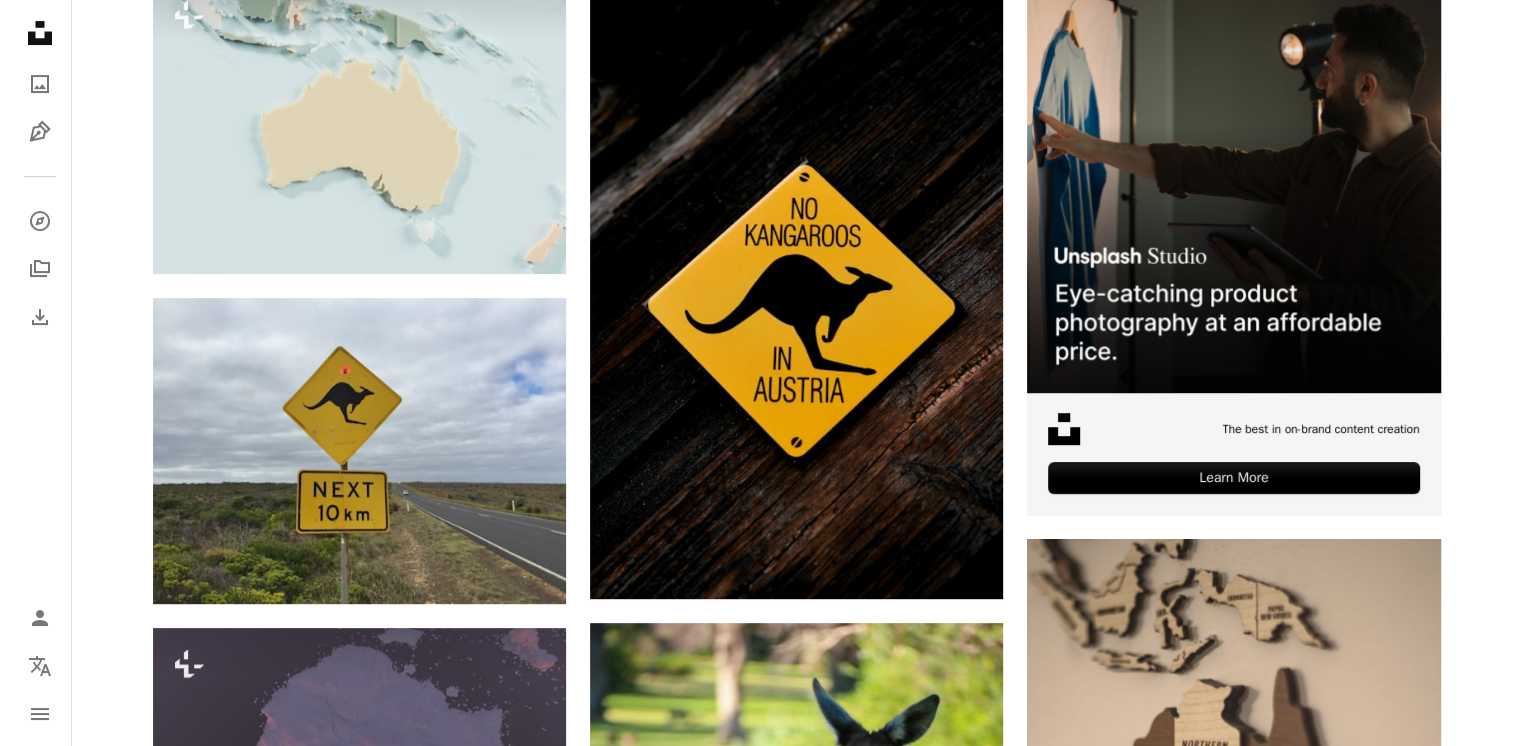 scroll, scrollTop: 520, scrollLeft: 0, axis: vertical 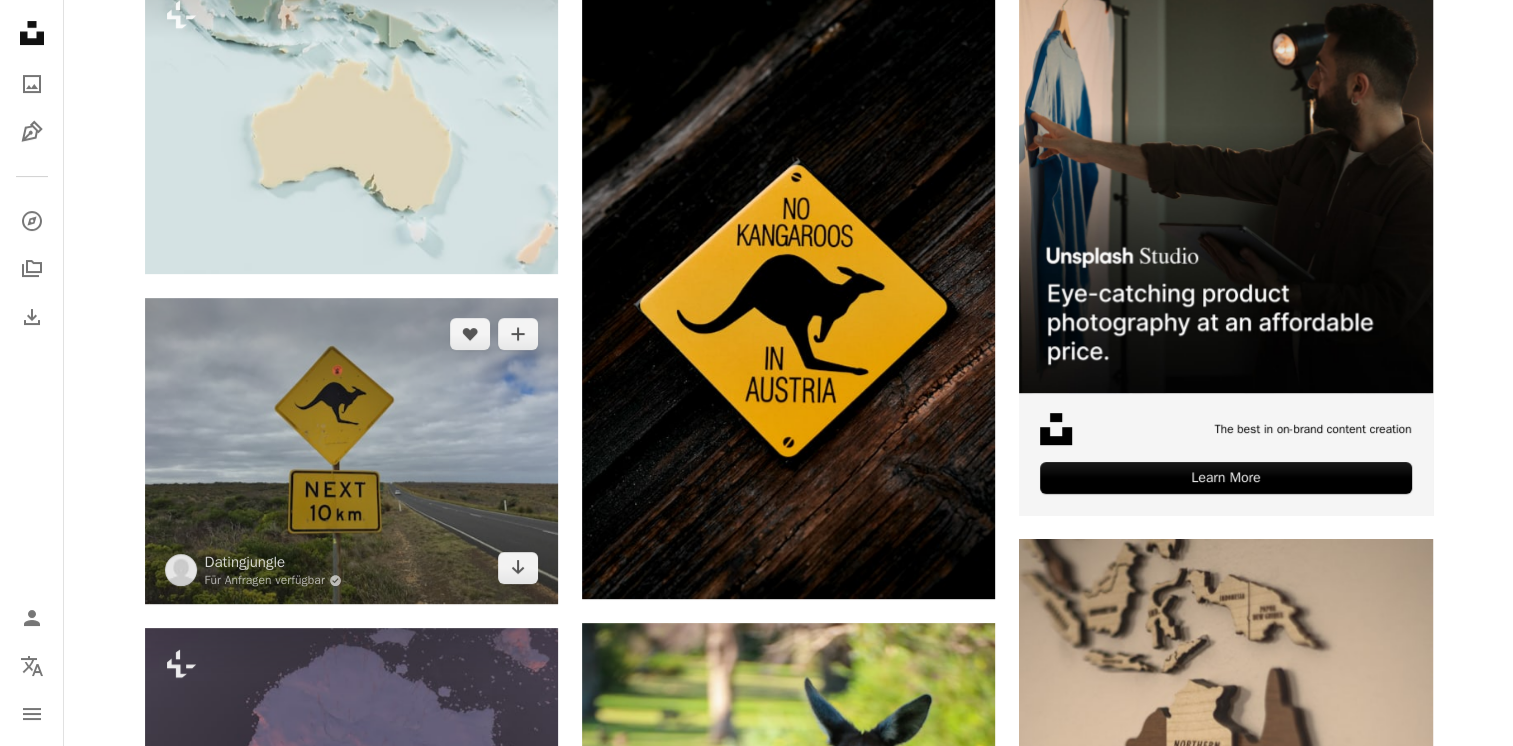 click at bounding box center (351, 451) 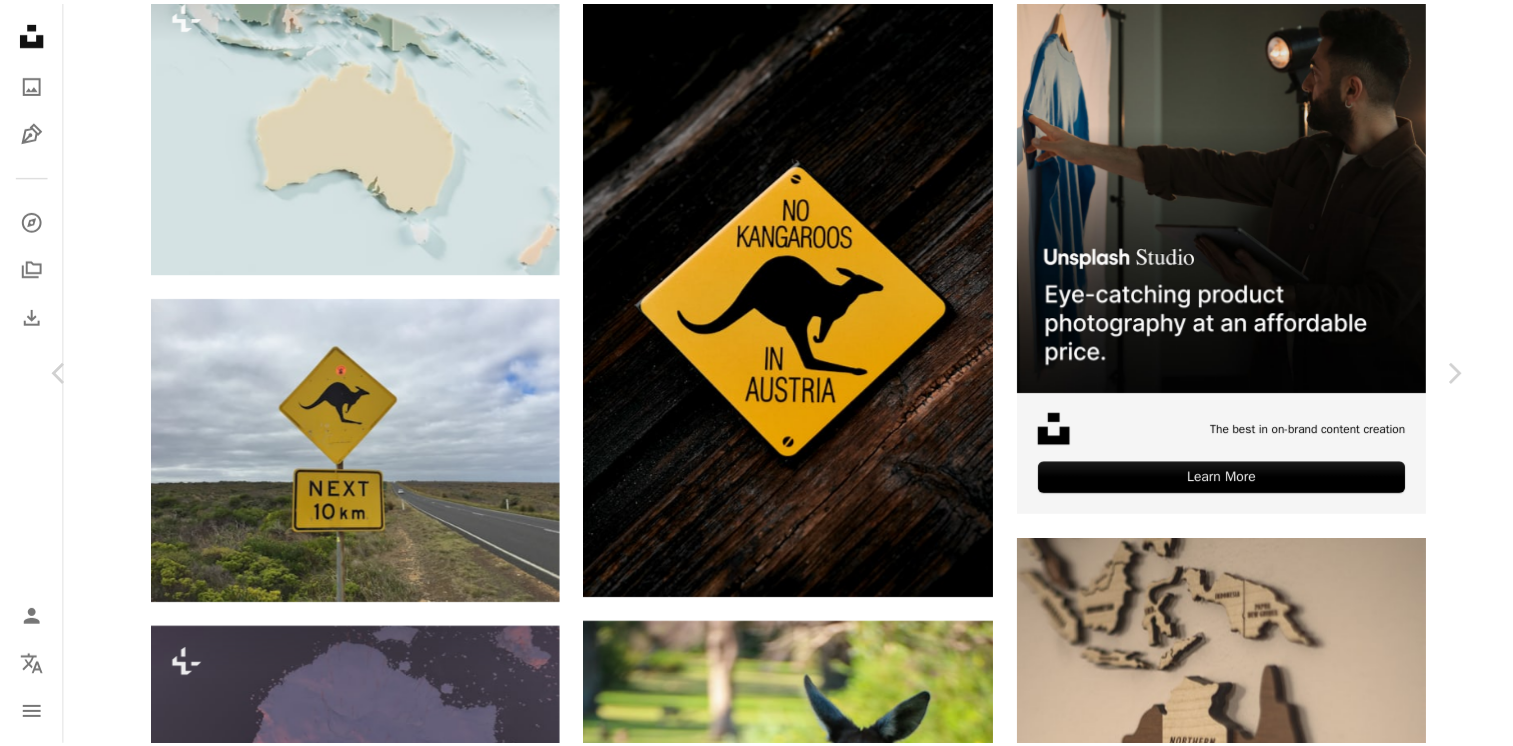scroll, scrollTop: 41, scrollLeft: 0, axis: vertical 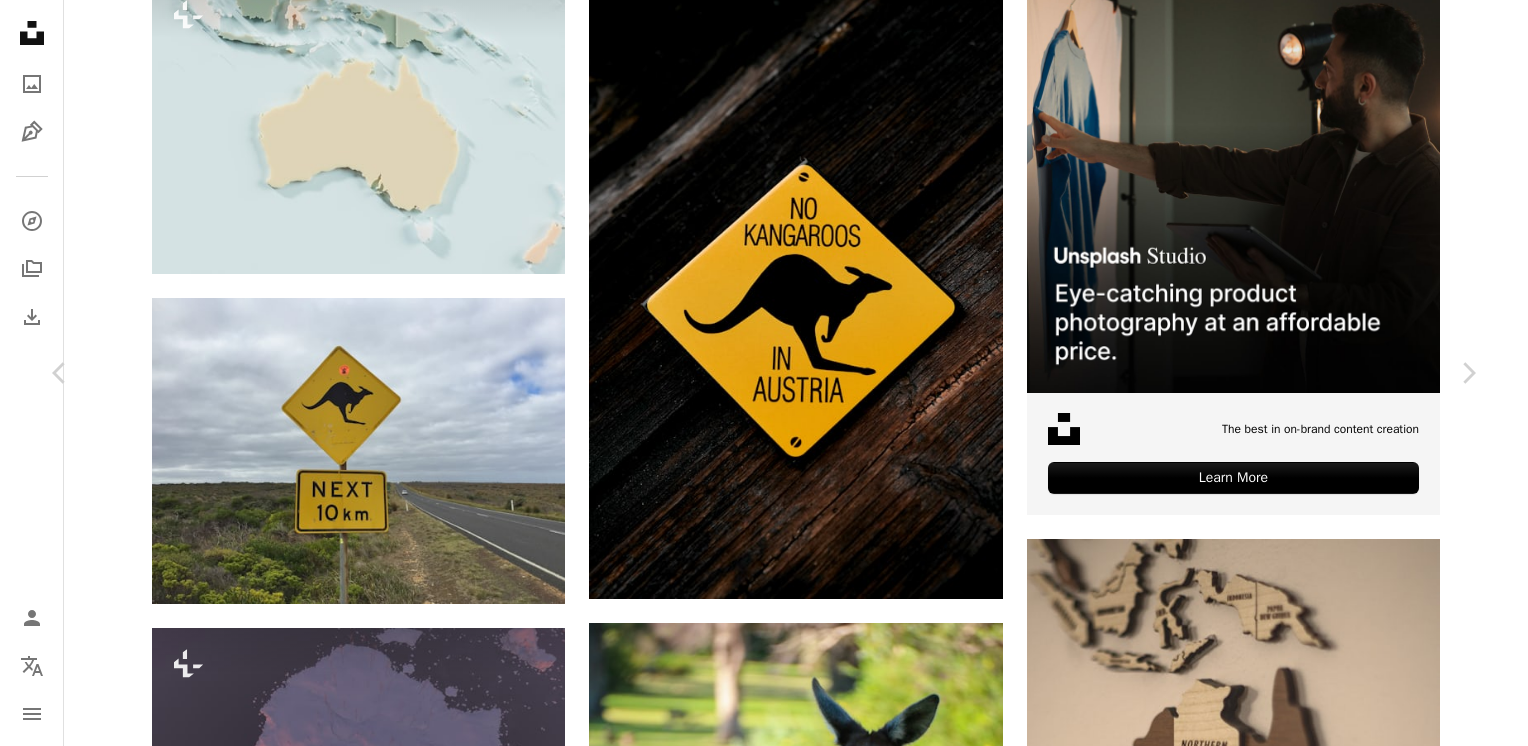 click on "Chevron down" 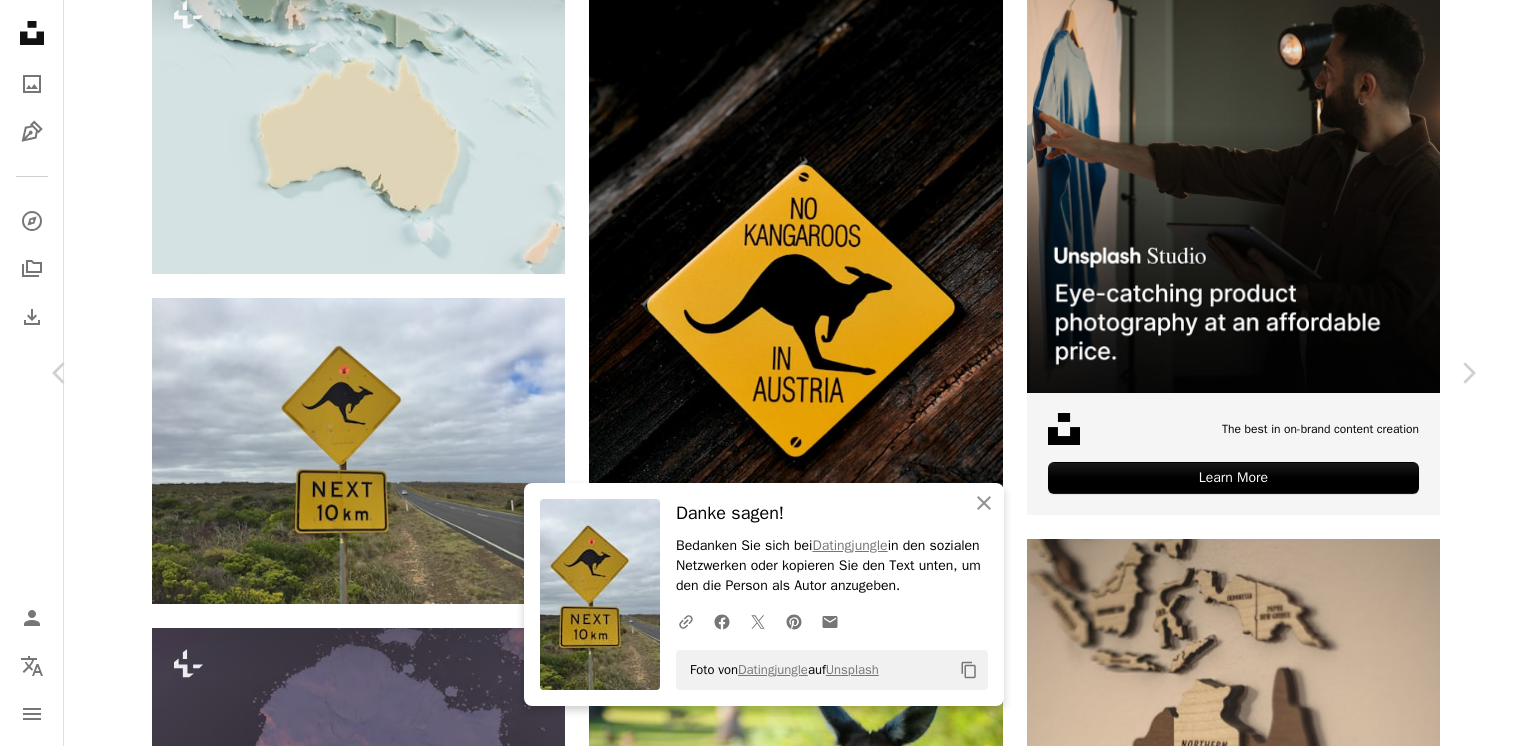 click on "An X shape Chevron left Chevron right An X shape Schließen Danke sagen! Bedanken Sie sich bei [BRAND] in den sozialen Netzwerken oder kopieren Sie den Text unten, um den die Person als Autor anzugeben. A URL sharing icon (chains) Facebook icon X (formerly Twitter) icon Pinterest icon An envelope Foto von [BRAND] auf Unsplash
Copy content [BRAND] Für Anfragen verfügbar A checkmark inside of a circle A heart A plus sign Kostenlos herunterladen Chevron down Zoom in Aufrufe 22.075 Downloads 331 A forward-right arrow Teilen Info icon Info More Actions A map marker [STREET], [CITY] [STATE], [COUNTRY] Calendar outlined Veröffentlicht am [DATE] Camera Apple, iPhone 6 Safety Kostenlos zu verwenden im Rahmen der Unsplash Lizenz Straße Australien Straßenschild Große Ozeanstraße braun Zeichen Symbol Kostenlose Bilder Ähnliche Premium-Bilder auf iStock durchsuchen  |  20 % Rabatt mit Aktionscode UNSPLASH20 Mehr auf iStock anzeigen  ↗ Ähnliche Bilder A heart A heart" at bounding box center (764, 4556) 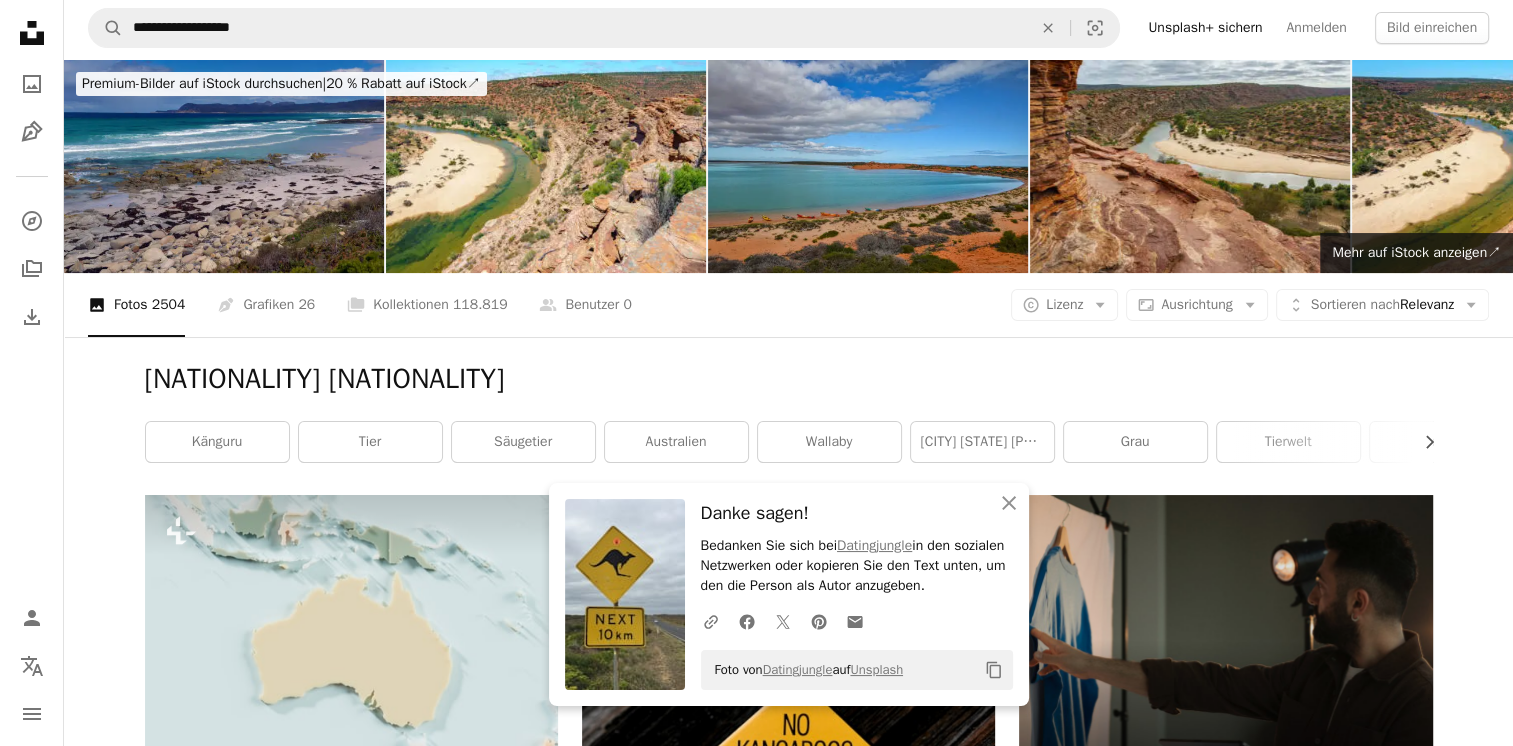 scroll, scrollTop: 0, scrollLeft: 0, axis: both 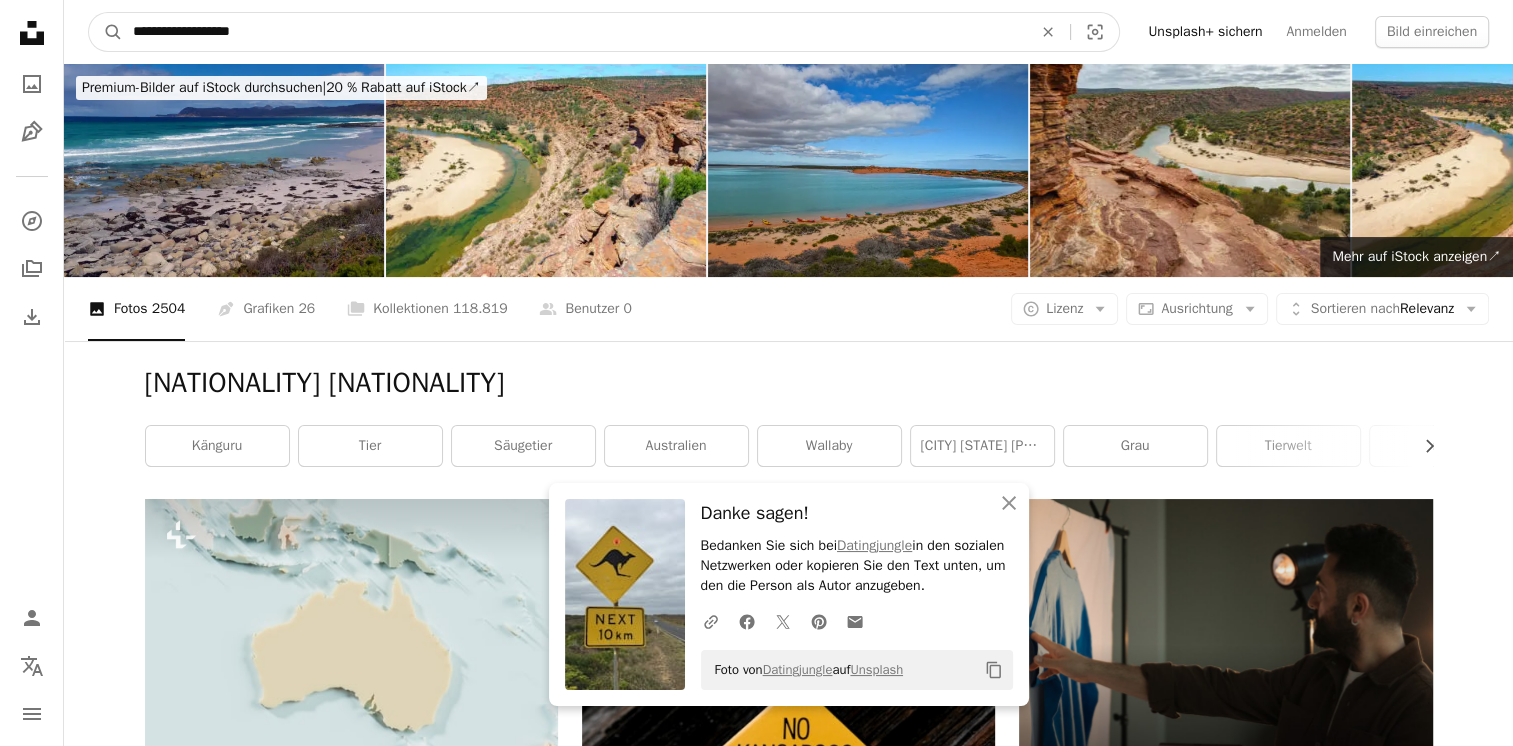 drag, startPoint x: 397, startPoint y: 35, endPoint x: -4, endPoint y: 44, distance: 401.10098 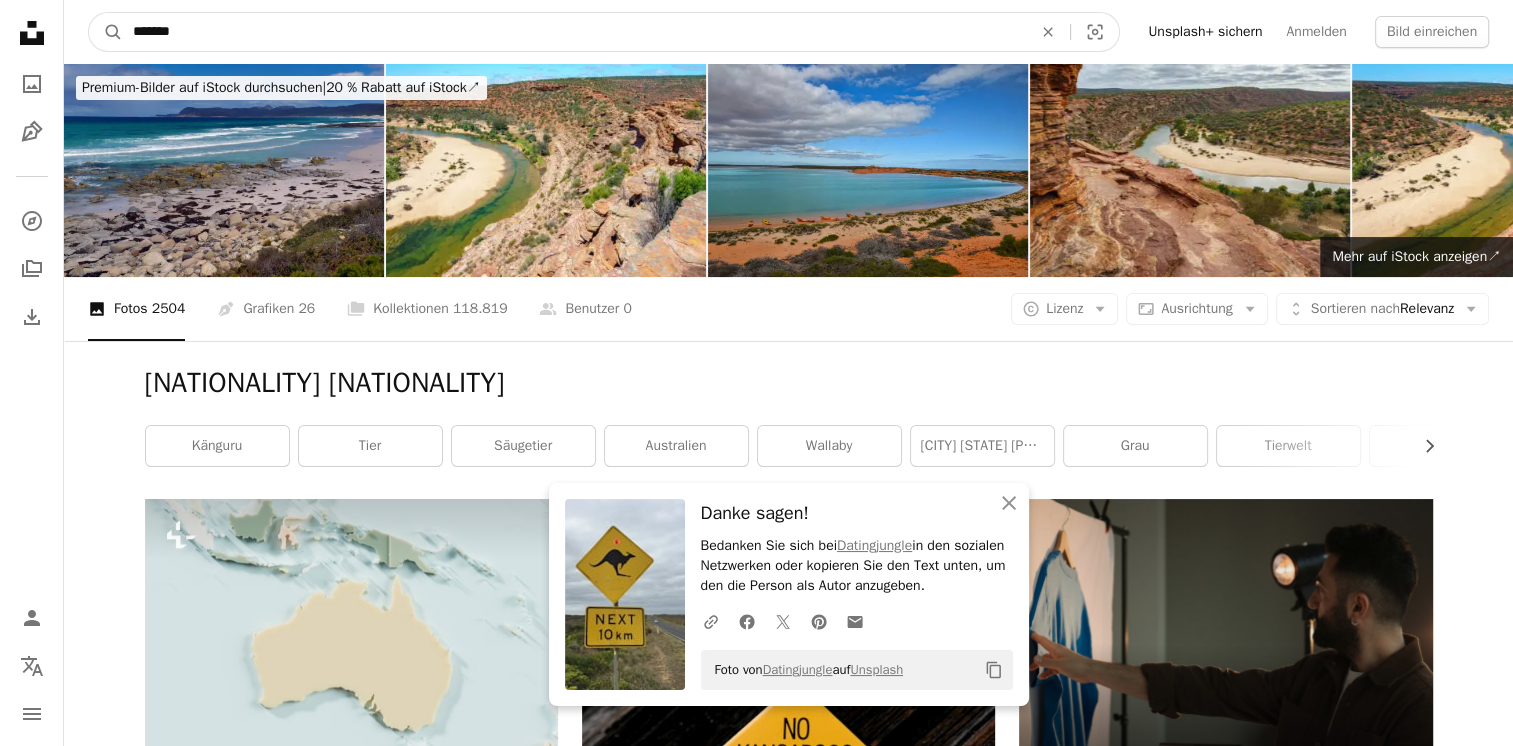 type on "*******" 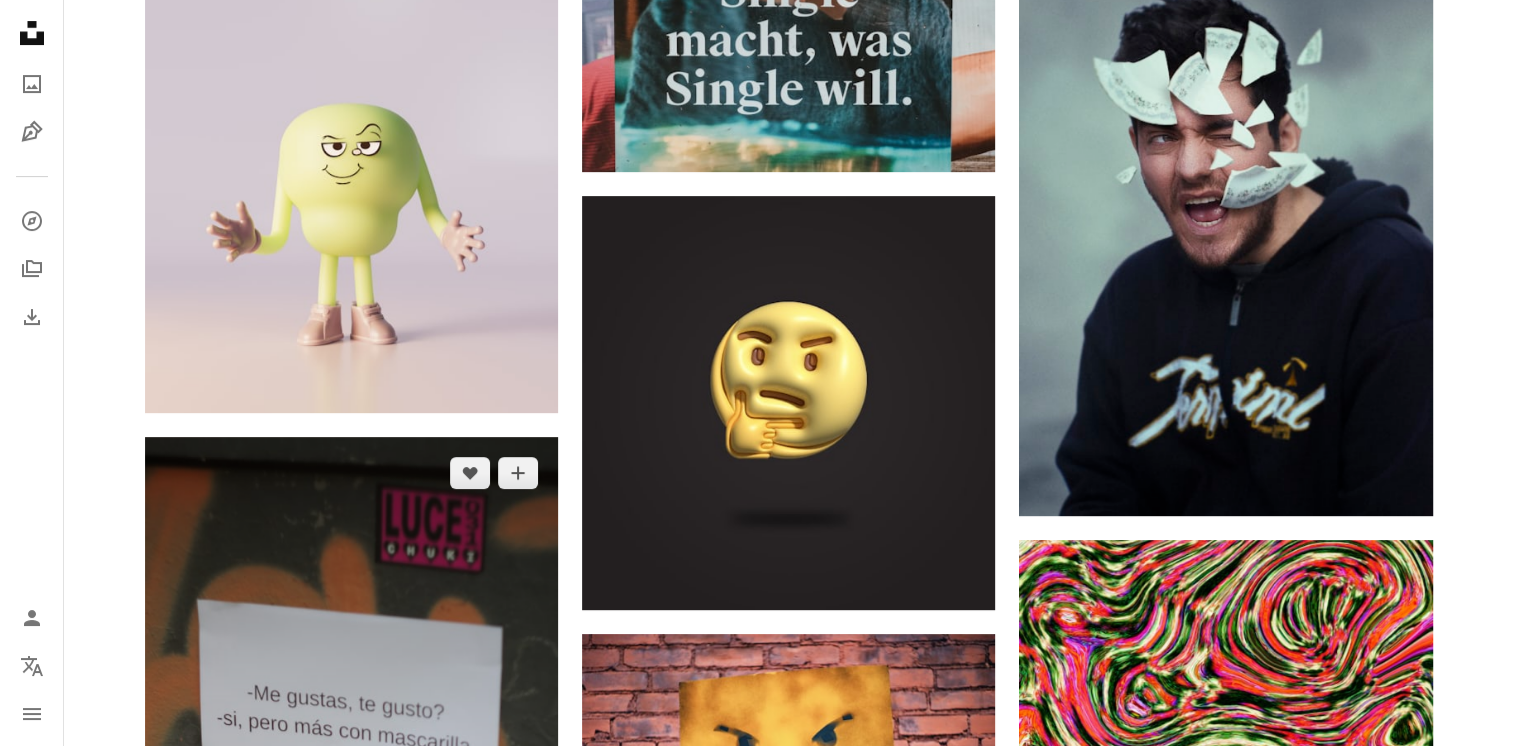 scroll, scrollTop: 0, scrollLeft: 0, axis: both 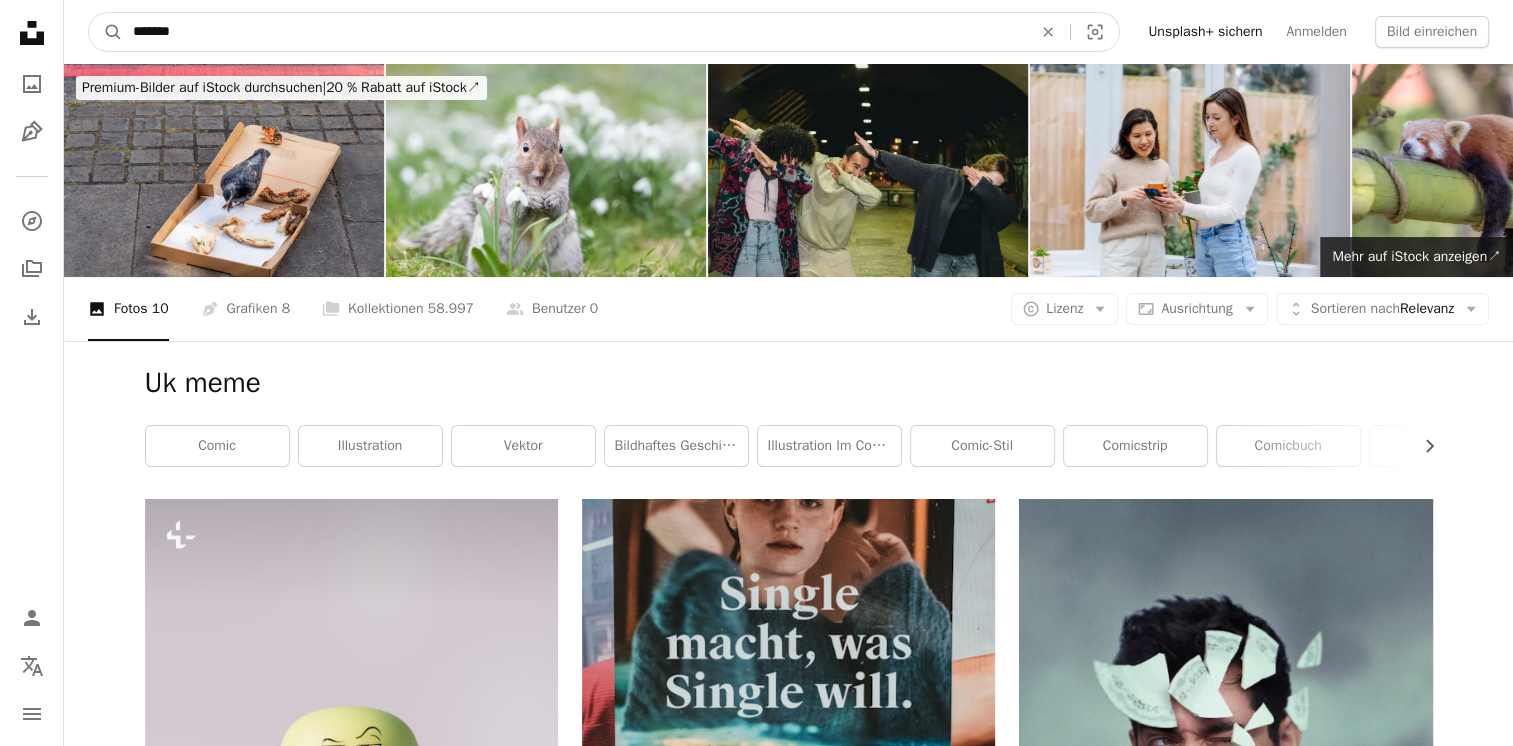 click on "*******" at bounding box center [574, 32] 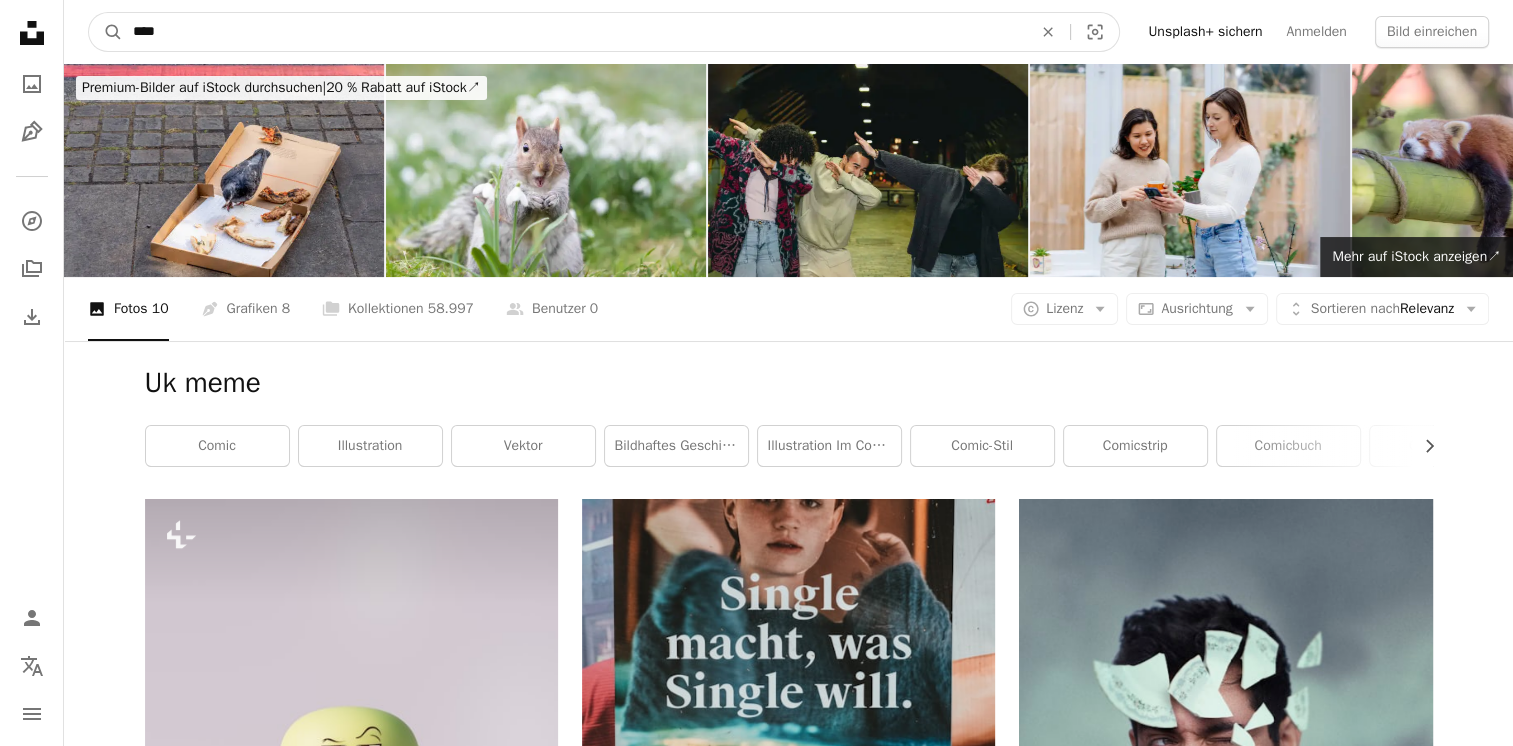 type on "**" 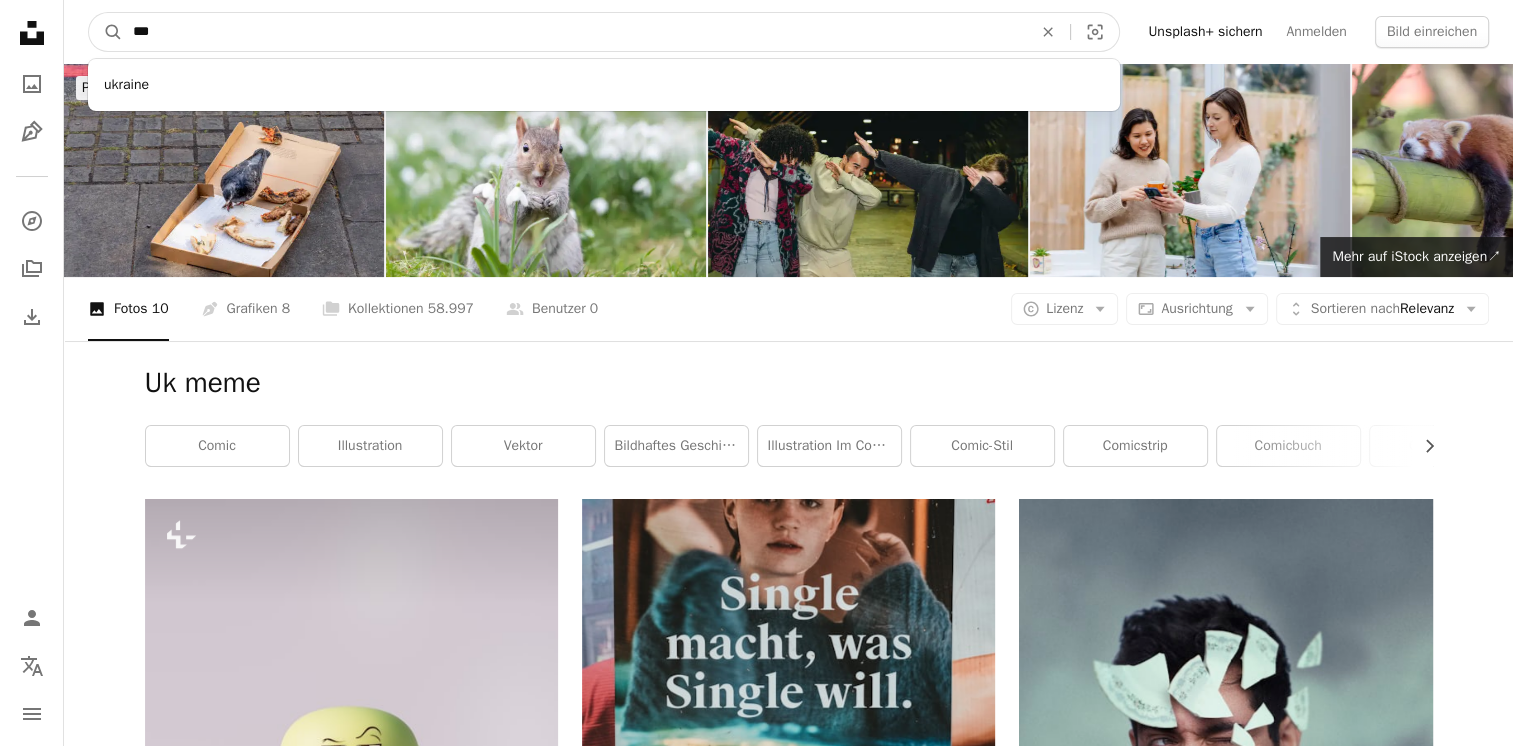 click on "A magnifying glass" at bounding box center [106, 32] 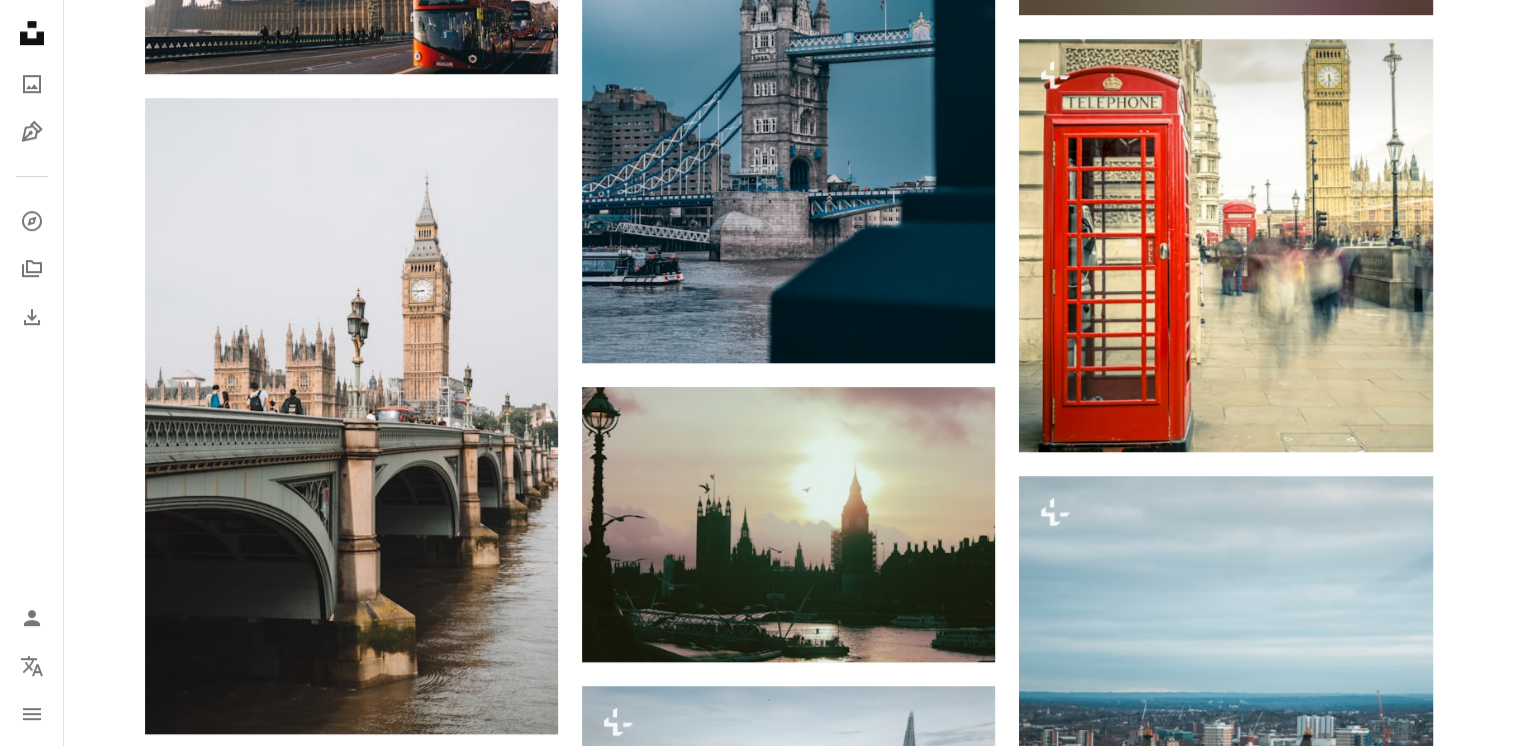scroll, scrollTop: 1314, scrollLeft: 0, axis: vertical 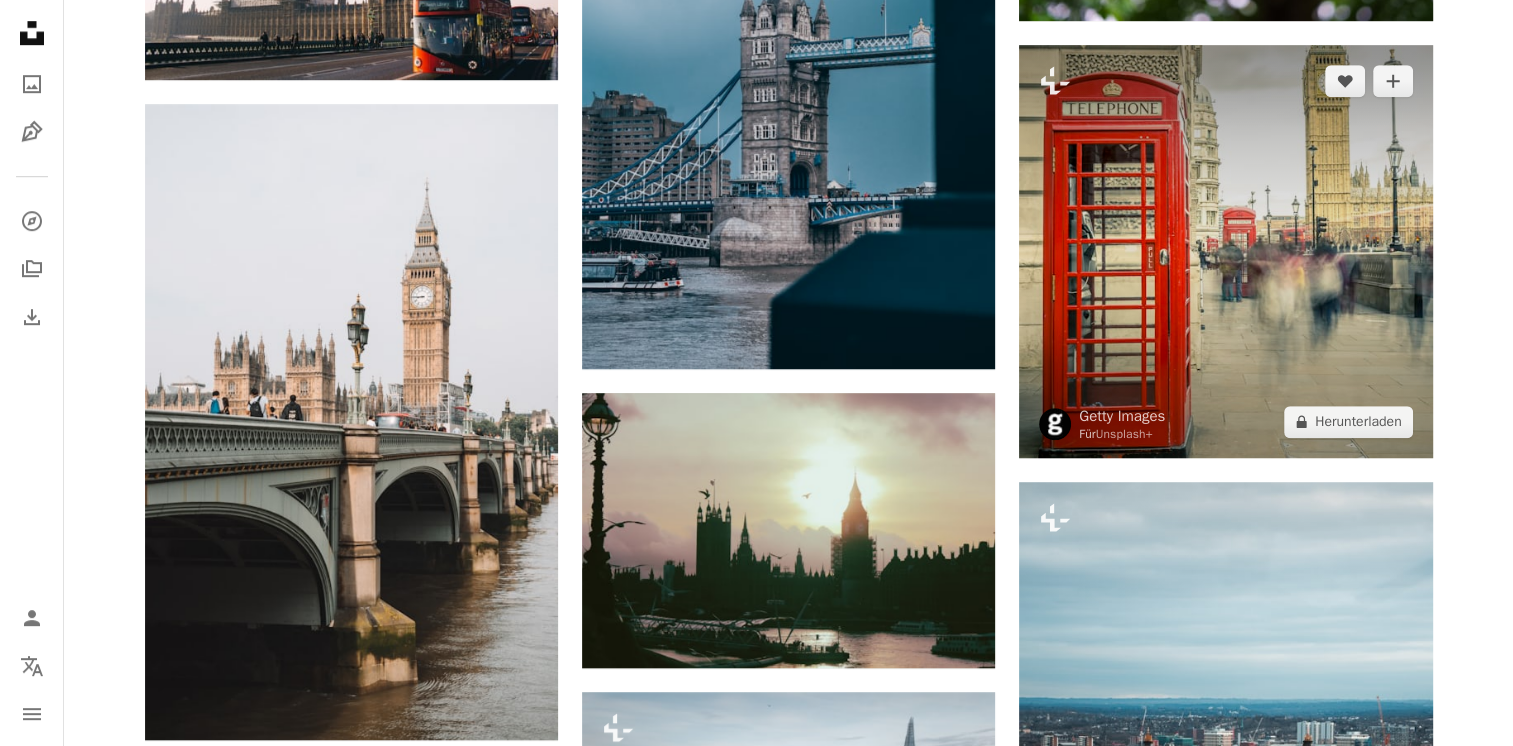 click at bounding box center [1225, 251] 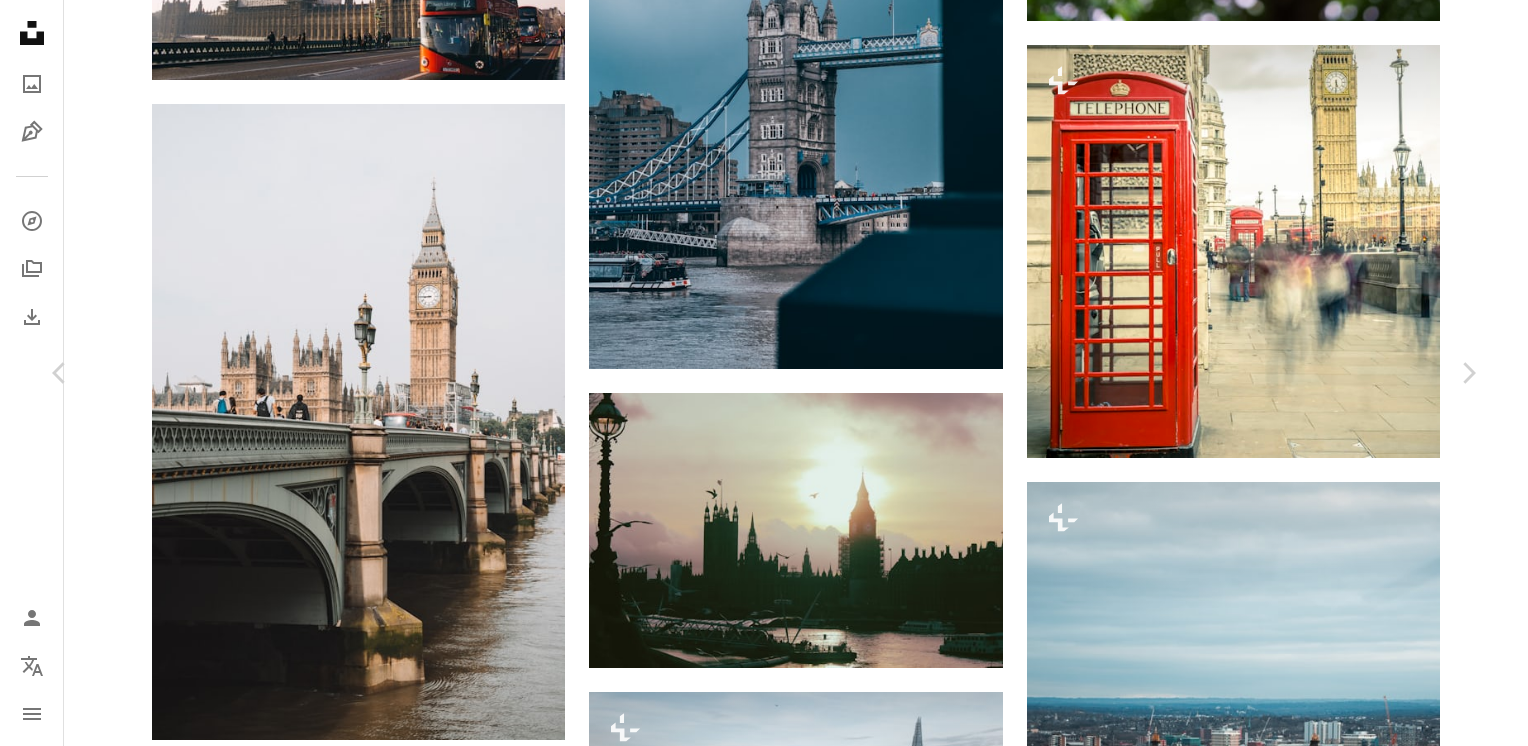 click on "An X shape Chevron left Chevron right Getty Images Für  Unsplash+ A heart A plus sign A lock Herunterladen Zoom in A forward-right arrow Teilen More Actions Calendar outlined Veröffentlicht am  [DATE] Safety Lizenziert unter der  Unsplash+ Lizenz reise Stadt Fotografie Straße Uhr Europa Stadtbild draußen Symbol Turm Telefon Telefonzelle Reiseziele berühmter Ort Hauptstädte Hintergrundmotive Aus dieser Serie Plus sign for Unsplash+ Plus sign for Unsplash+ Ähnliche Bilder Plus sign for Unsplash+ A heart A plus sign Getty Images Für  Unsplash+ A lock Herunterladen Plus sign for Unsplash+ A heart A plus sign Getty Images Für  Unsplash+ A lock Herunterladen Plus sign for Unsplash+ A heart A plus sign Getty Images Für  Unsplash+ A lock Herunterladen Plus sign for Unsplash+ A heart A plus sign Getty Images Für  Unsplash+ A lock Herunterladen Plus sign for Unsplash+ A heart A plus sign Getty Images Für  Unsplash+ A lock Herunterladen Plus sign for Unsplash+ A heart A plus sign Cj Für  Unsplash+" at bounding box center (764, 3635) 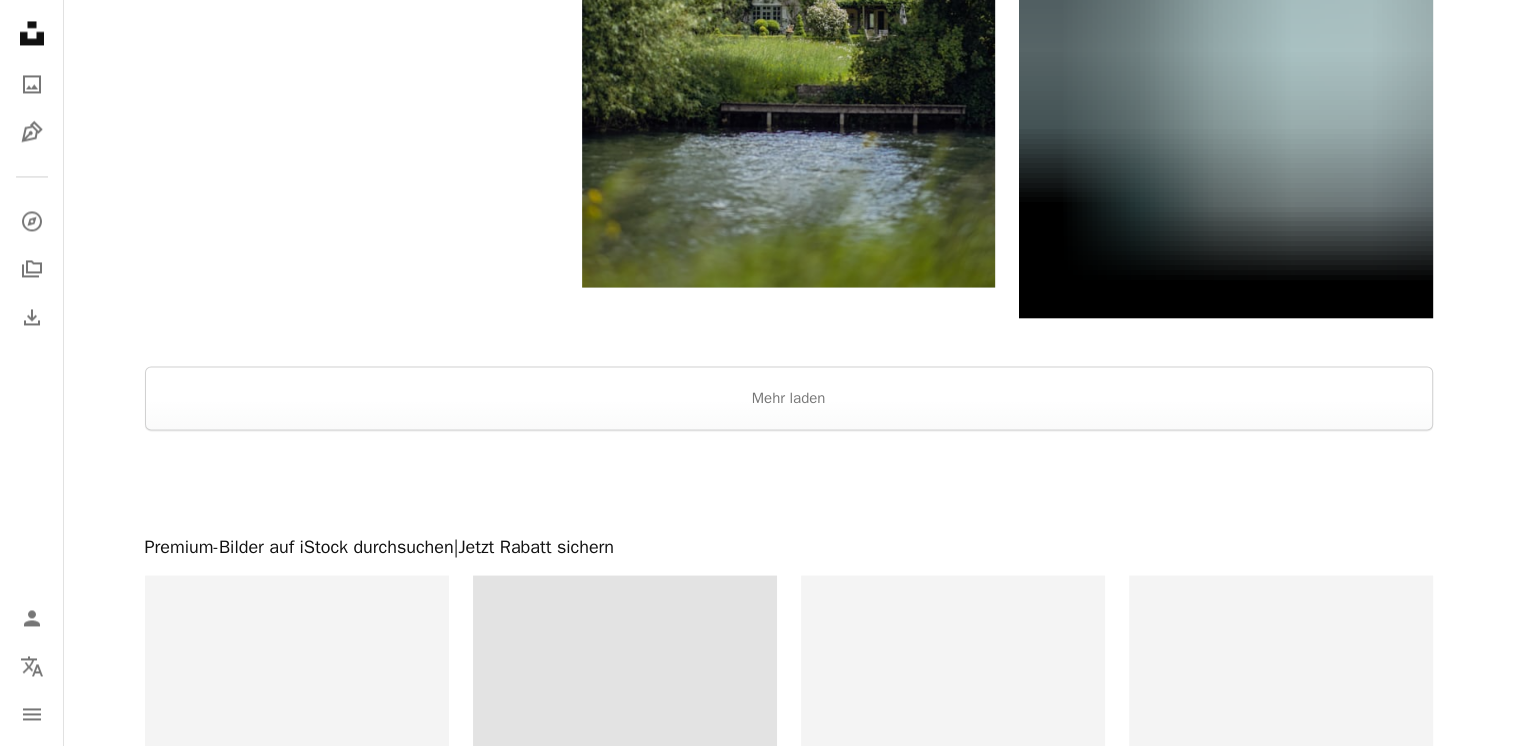 scroll, scrollTop: 3075, scrollLeft: 0, axis: vertical 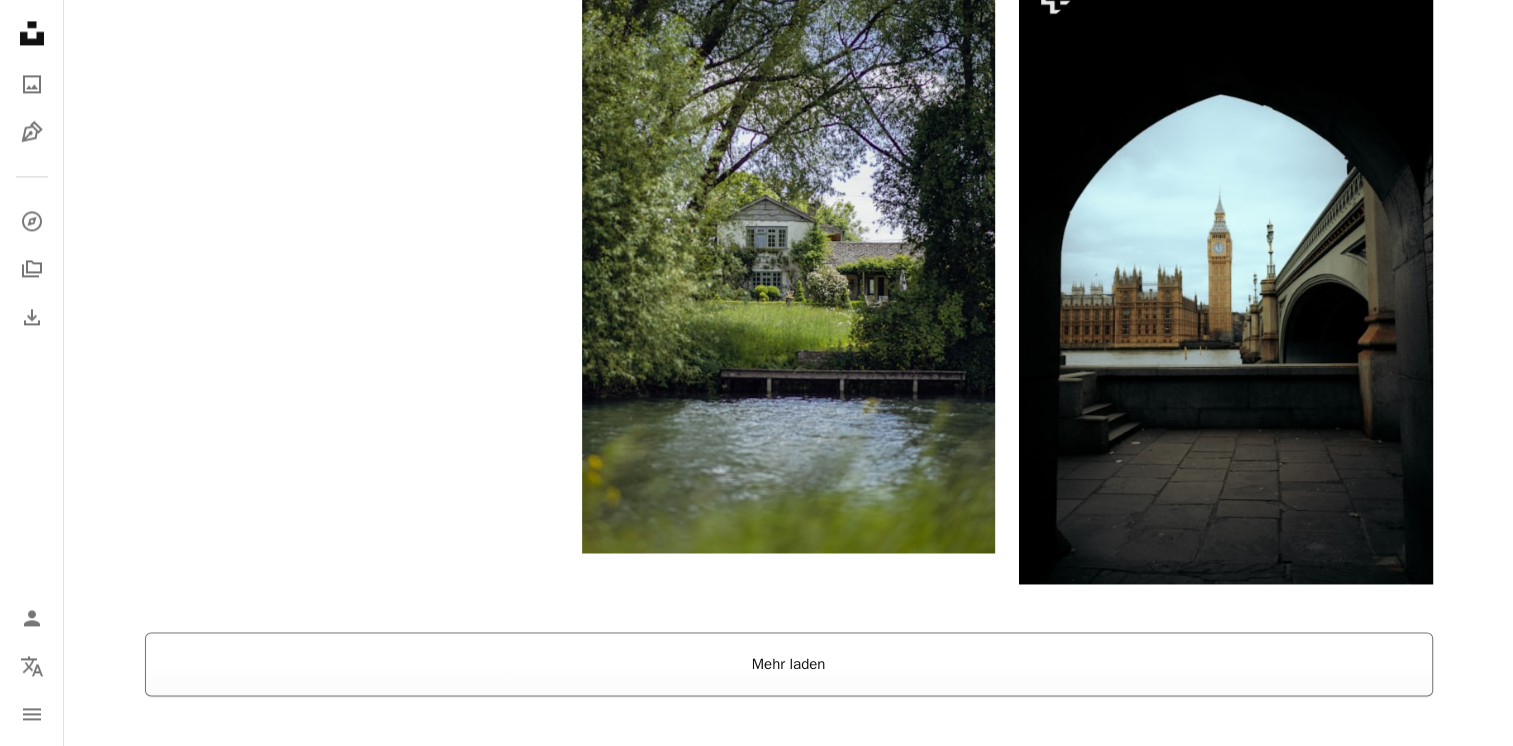 click on "Mehr laden" at bounding box center [789, 664] 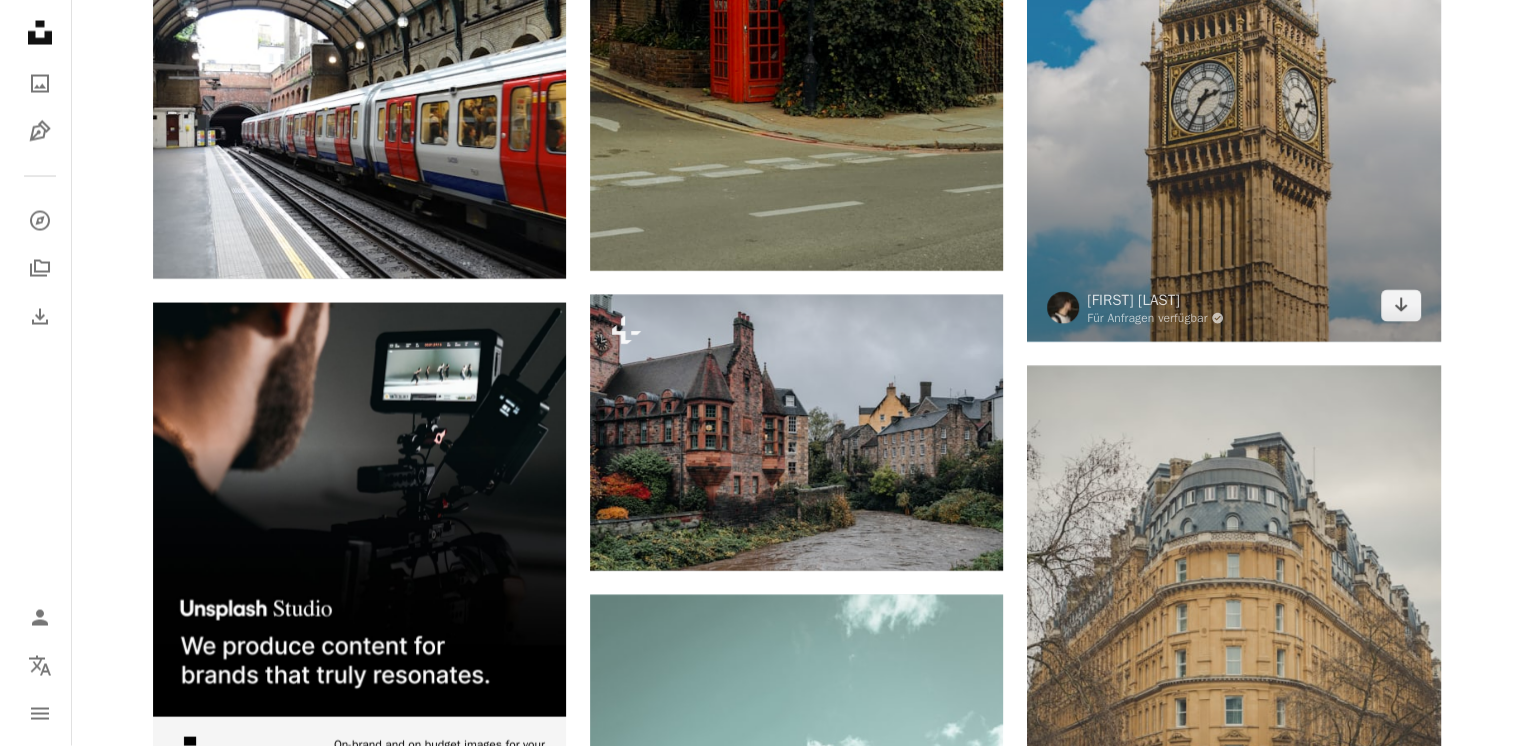 scroll, scrollTop: 4002, scrollLeft: 0, axis: vertical 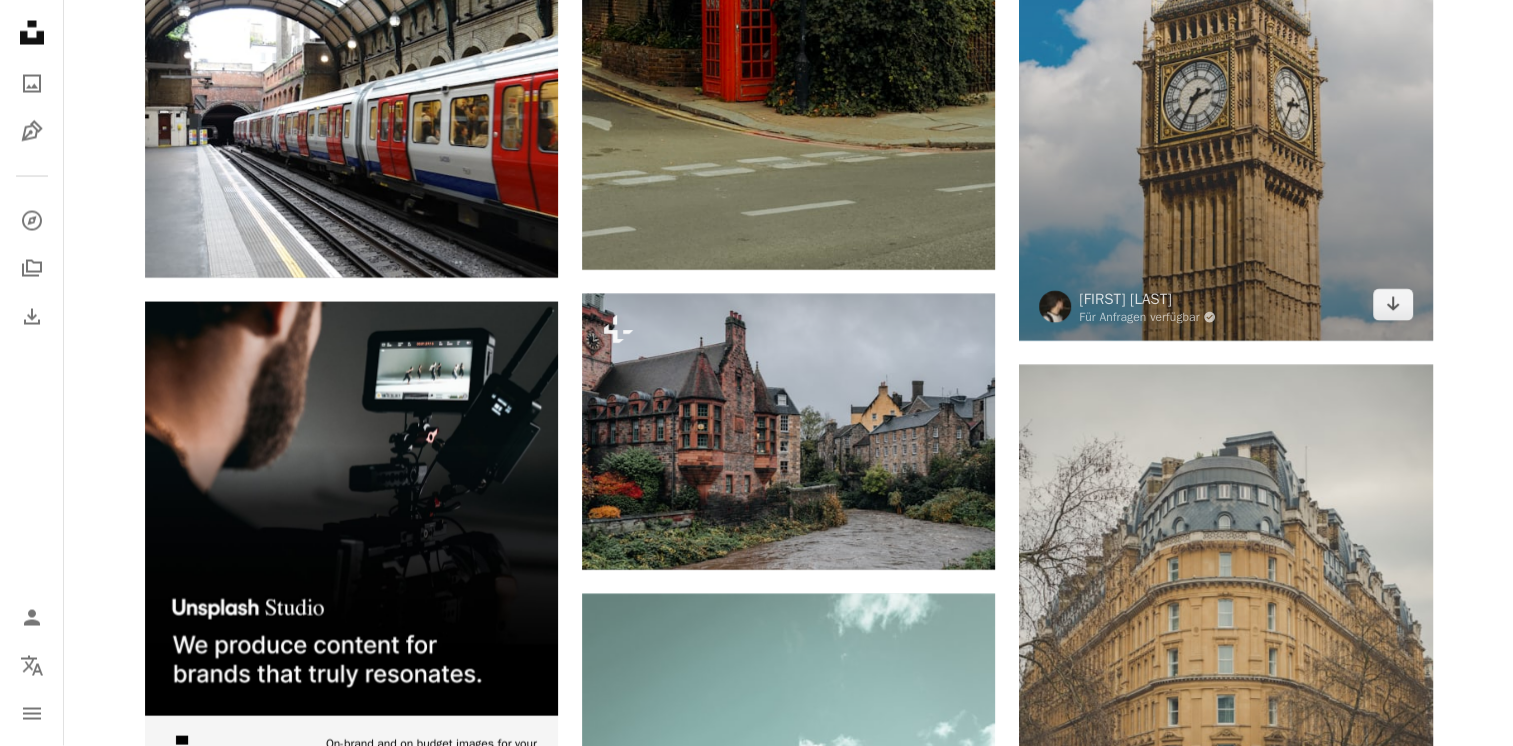 click at bounding box center [1225, 11] 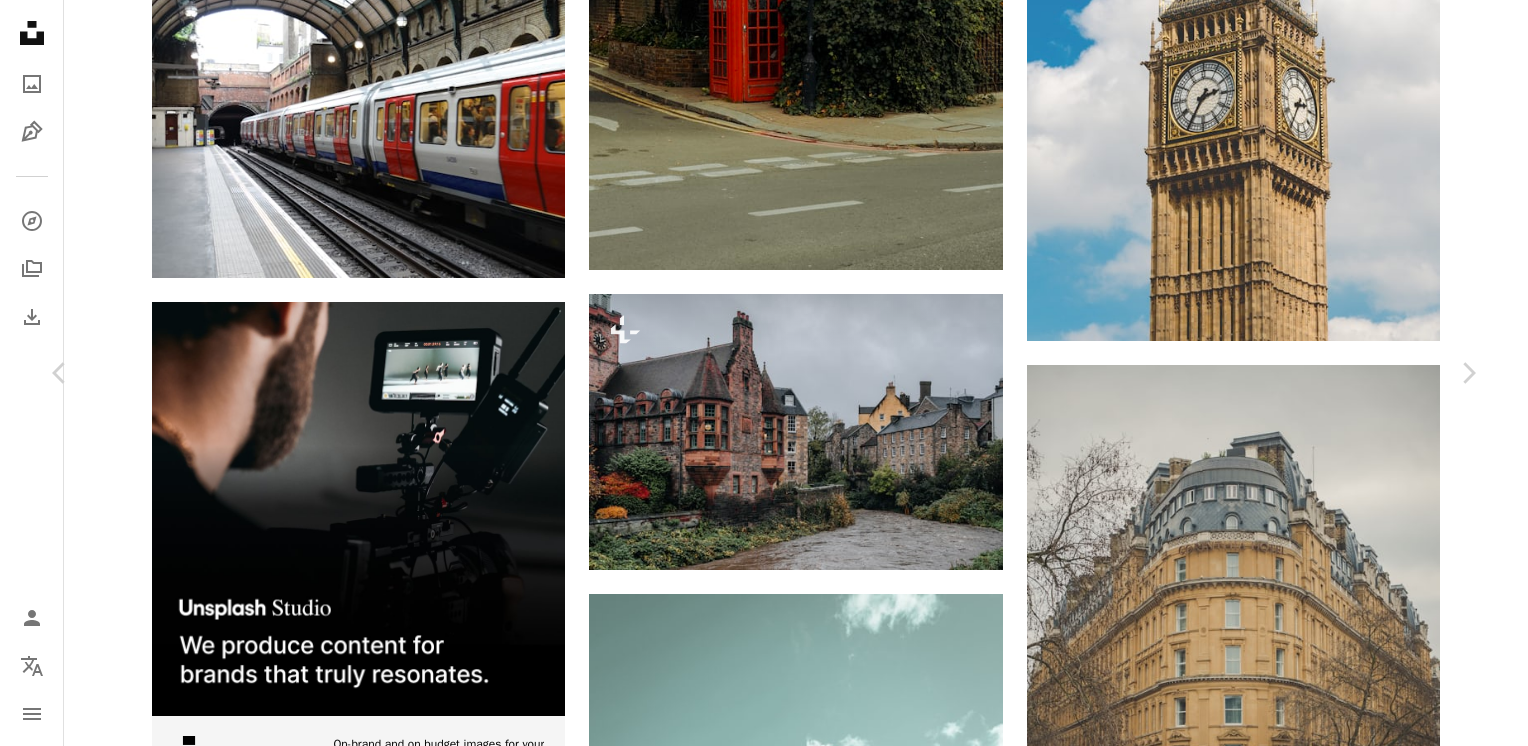 click on "Chevron down" 